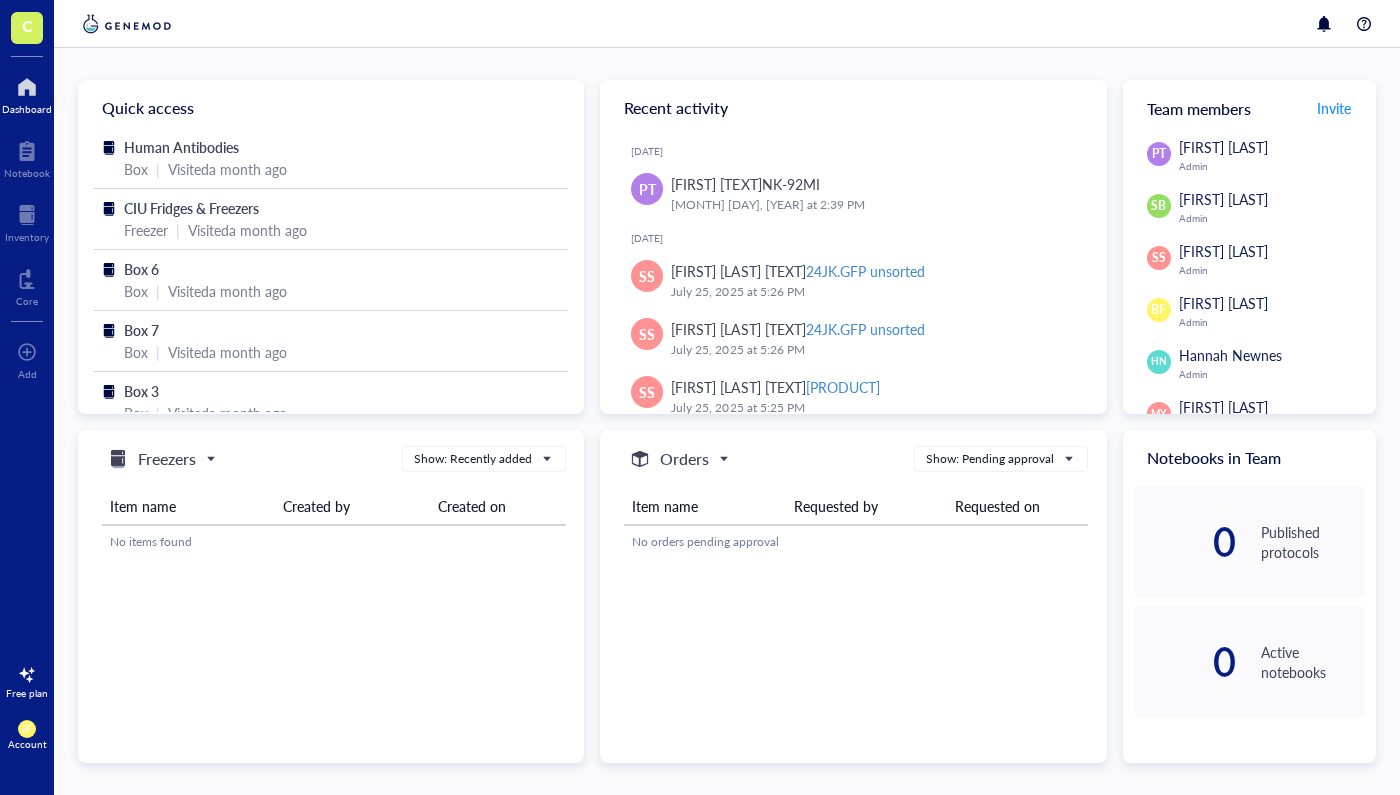 scroll, scrollTop: 0, scrollLeft: 0, axis: both 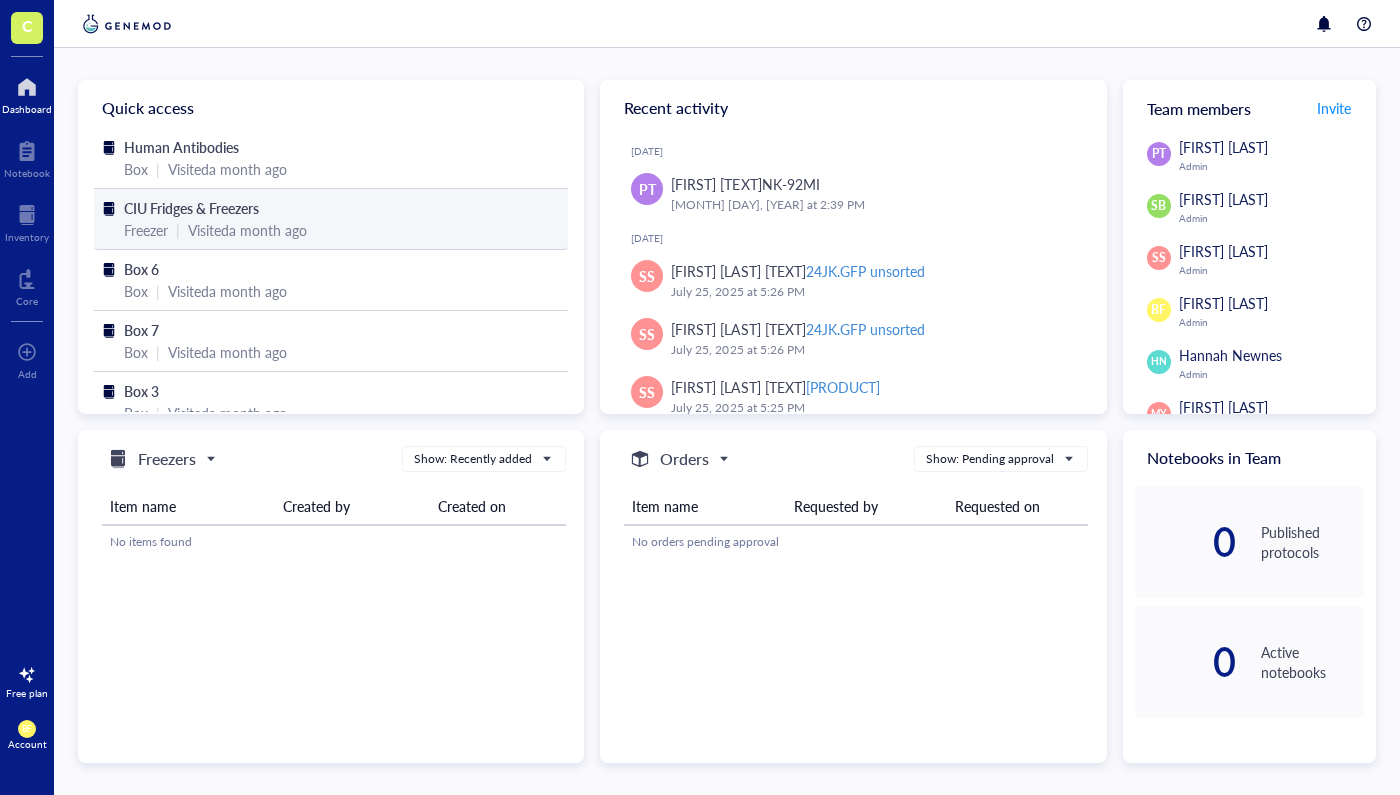 click on "CIU Fridges & Freezers" at bounding box center (191, 208) 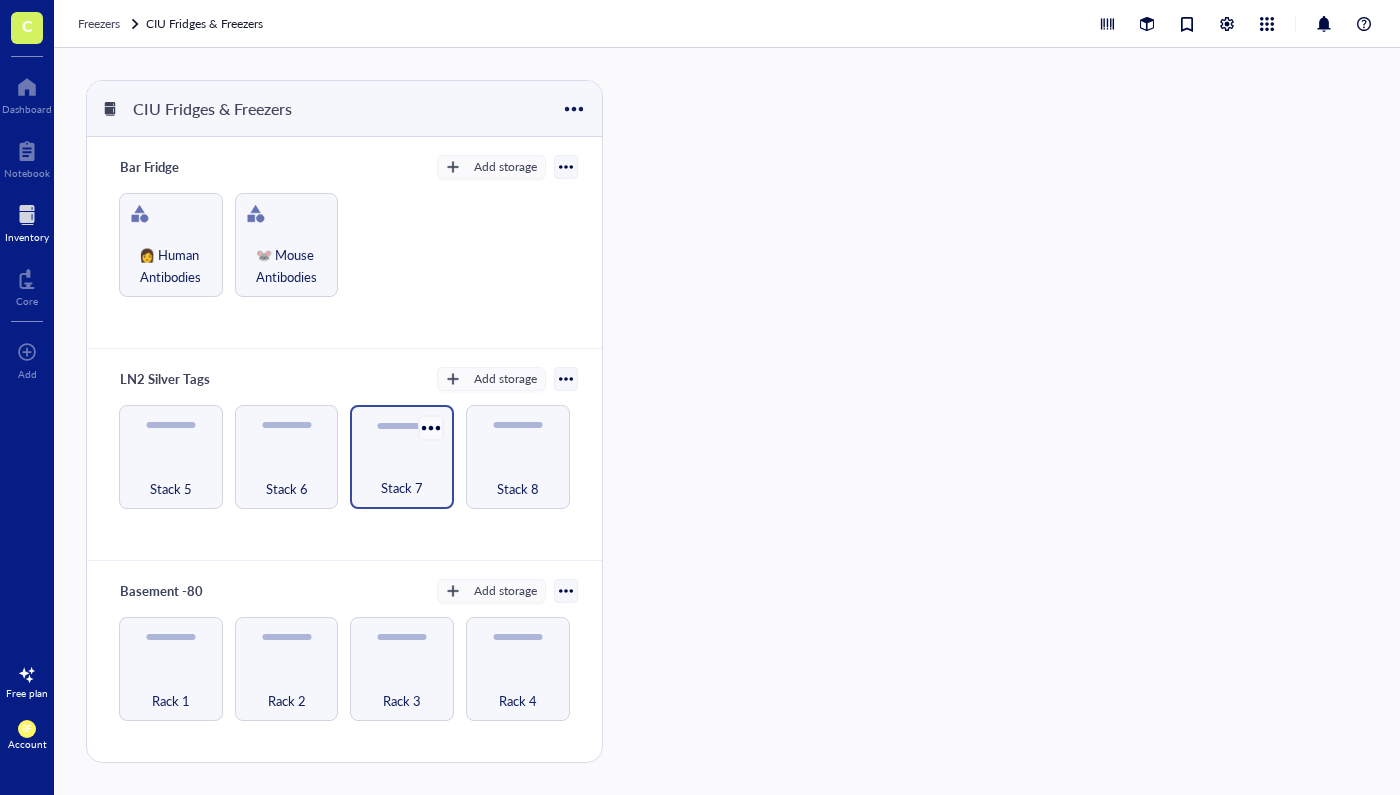 click at bounding box center [430, 427] 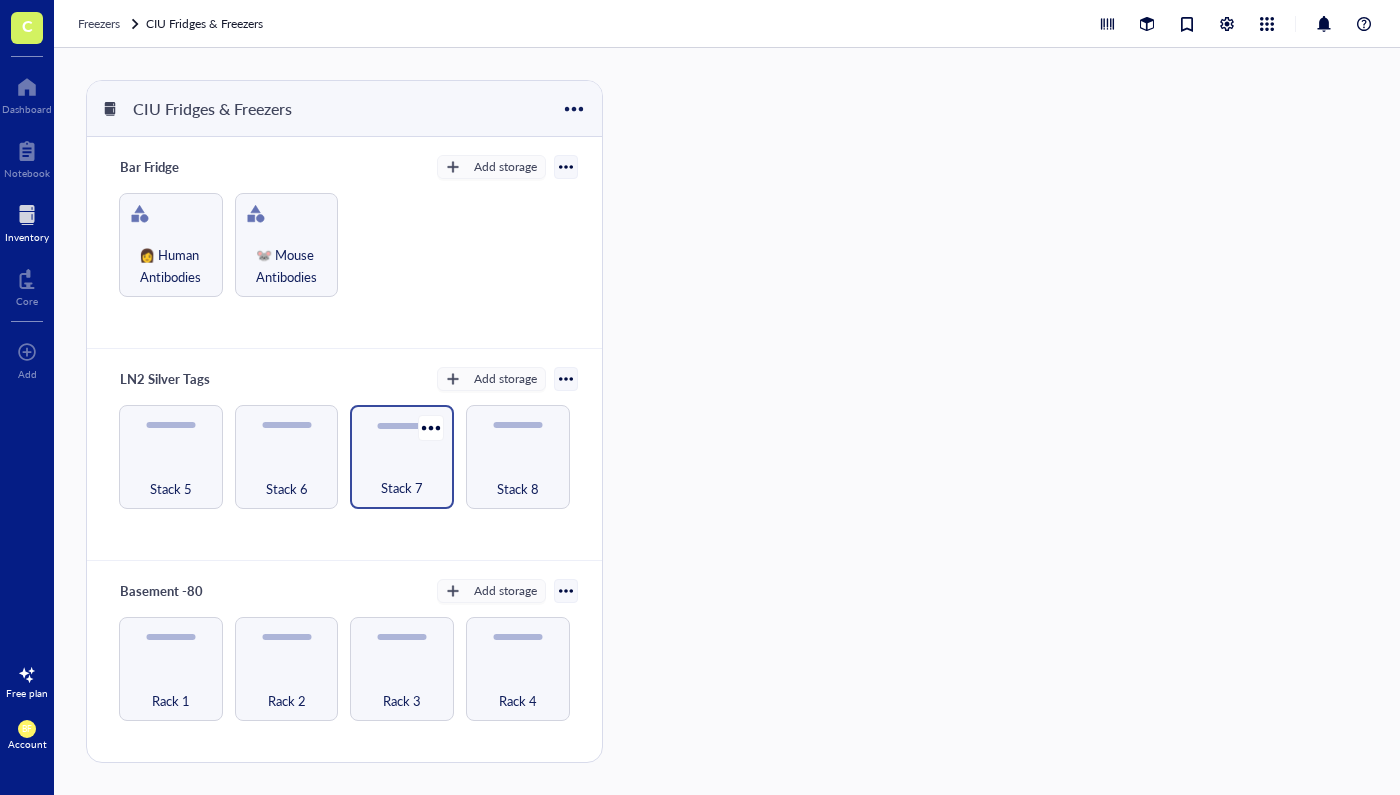 click on "Stack 7" at bounding box center (402, 477) 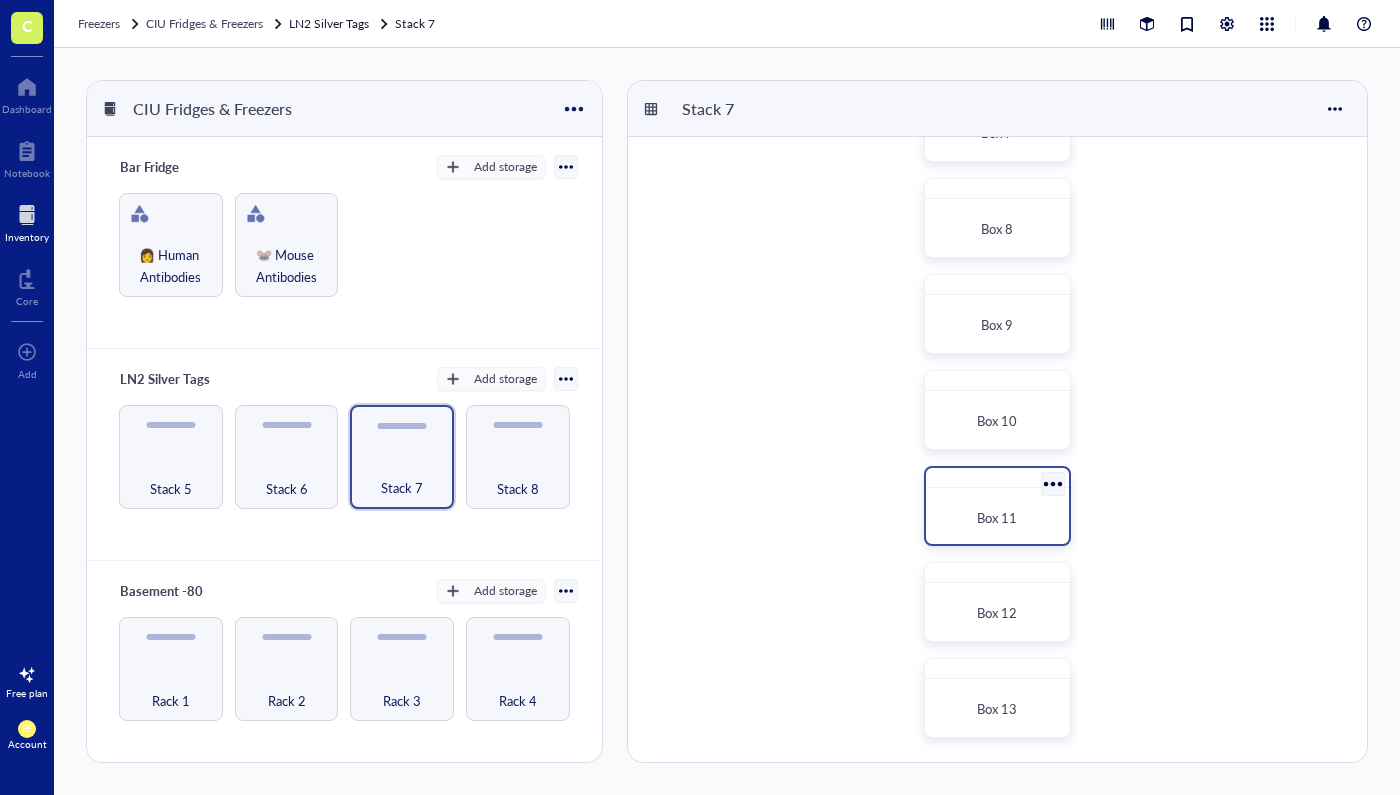scroll, scrollTop: 655, scrollLeft: 0, axis: vertical 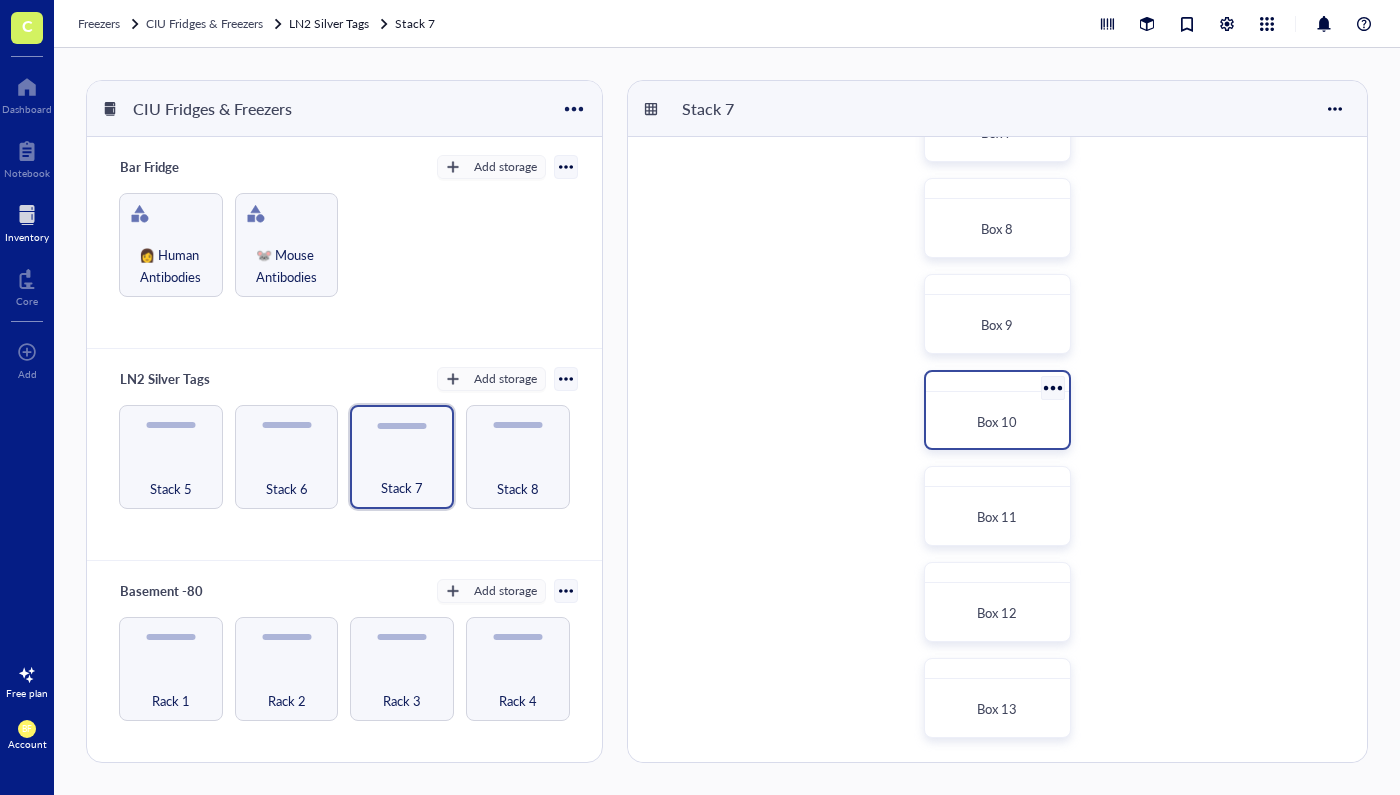 click on "Box 10" at bounding box center (997, 421) 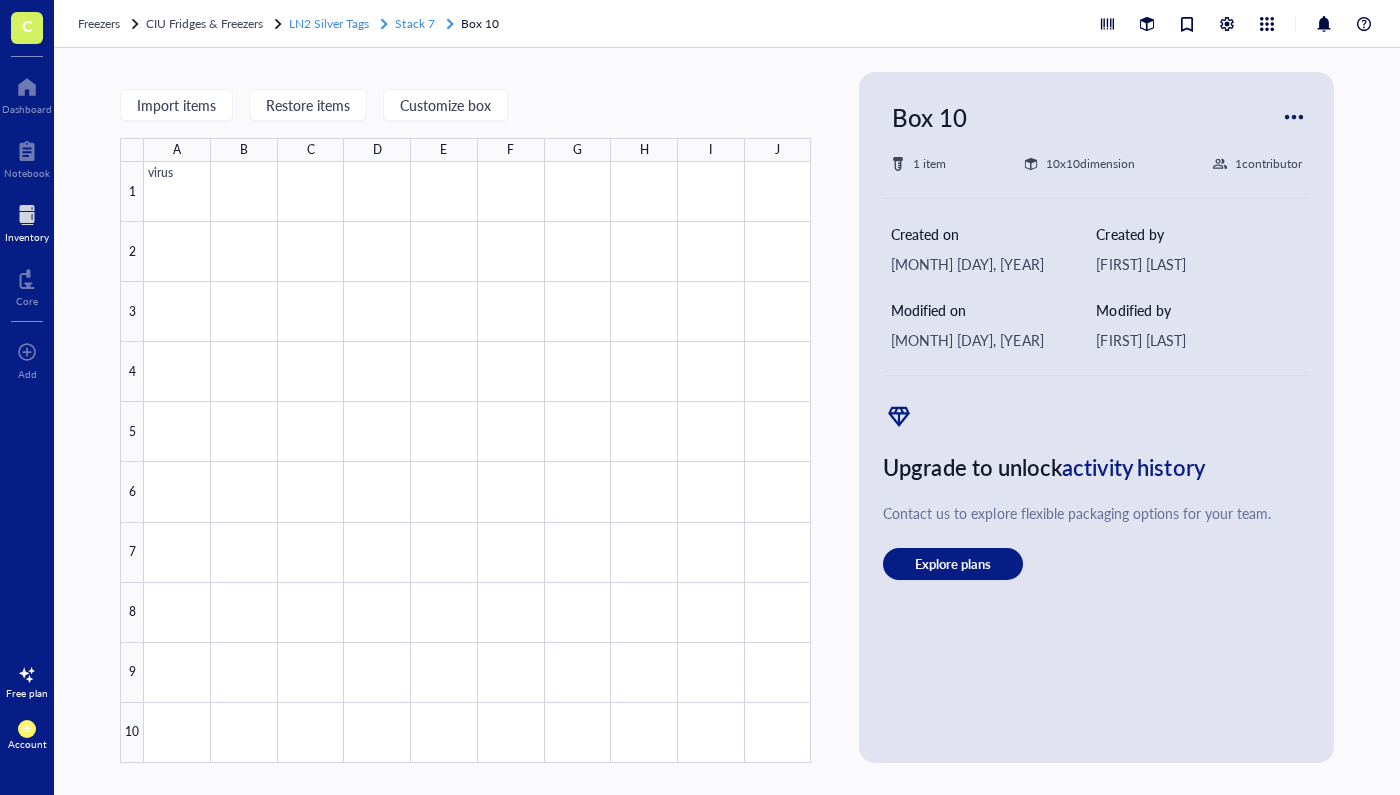click on "Stack 7" at bounding box center [414, 23] 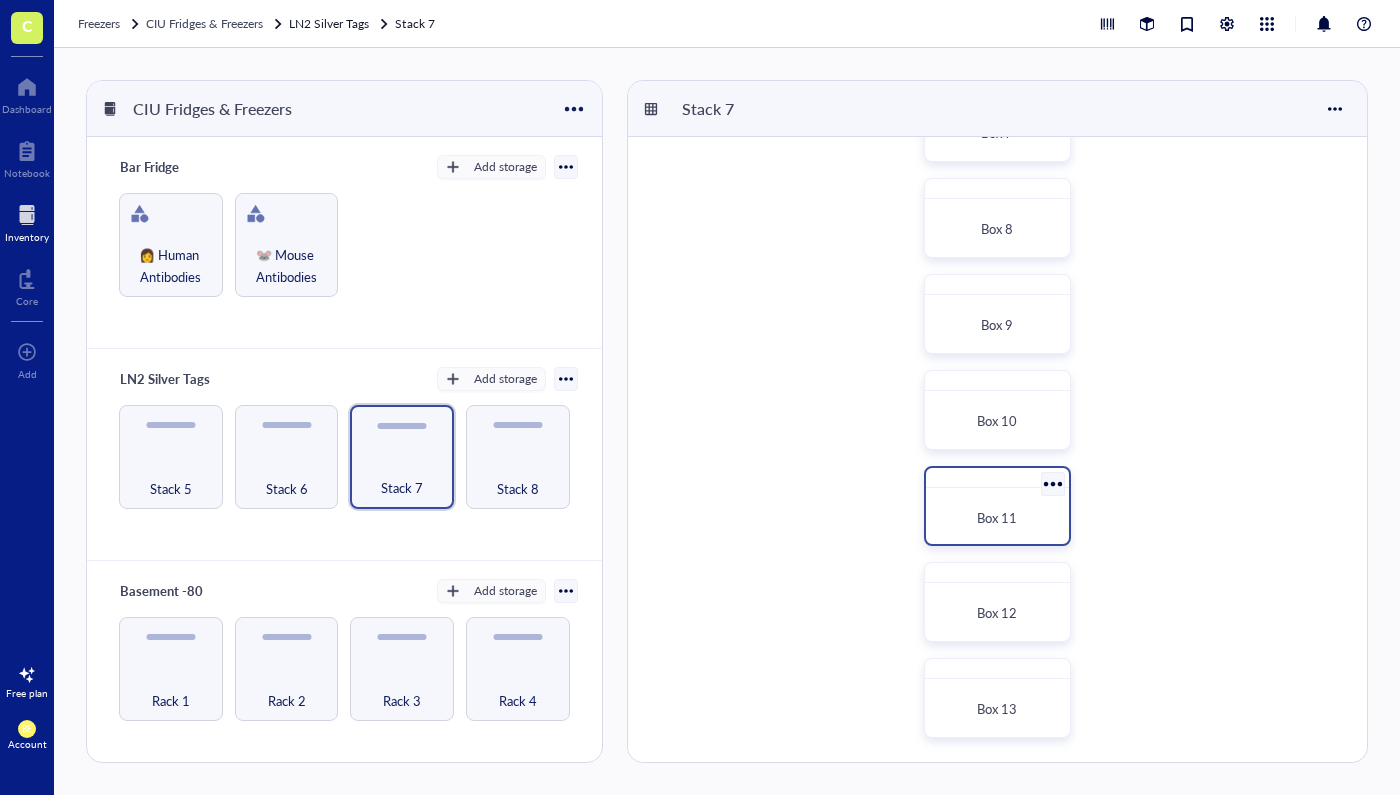scroll, scrollTop: 655, scrollLeft: 0, axis: vertical 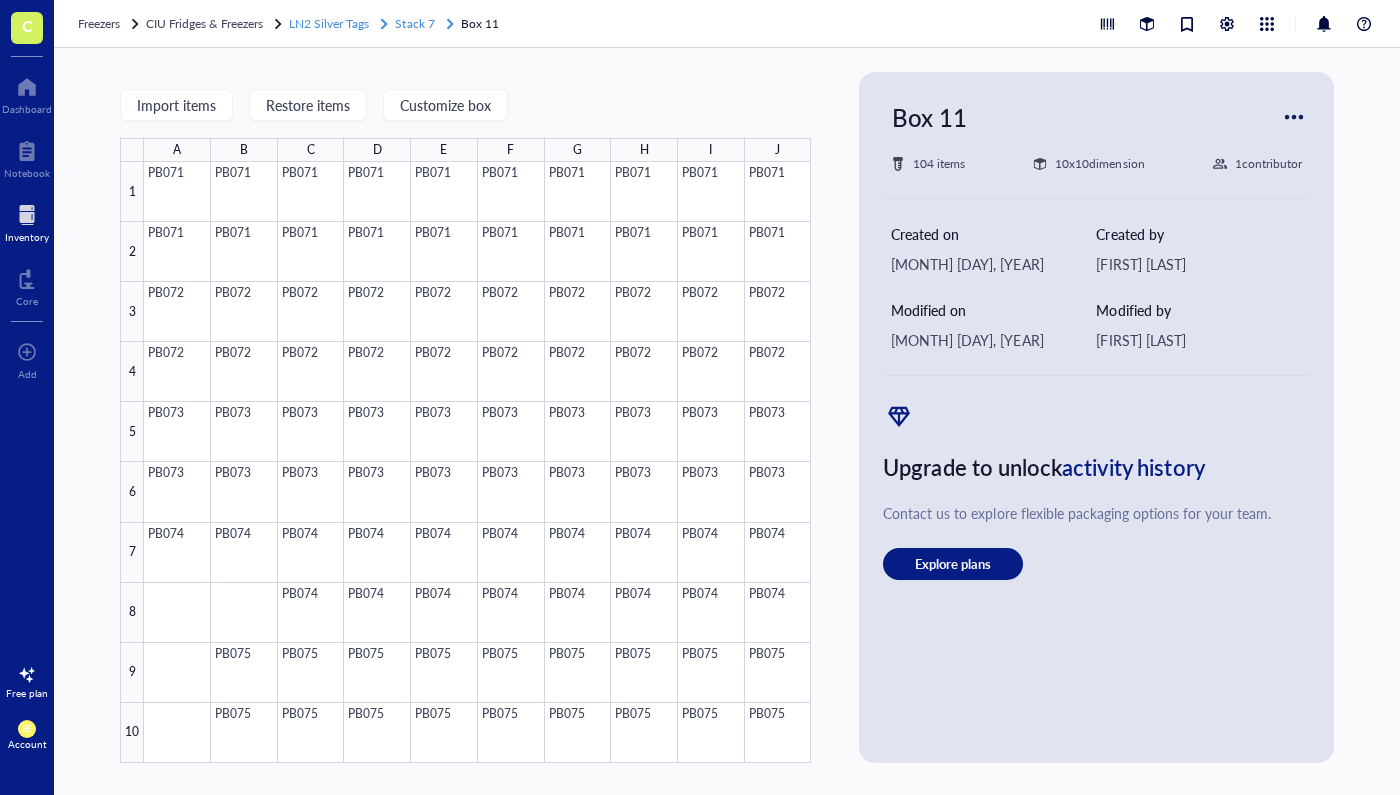 click on "Stack 7" at bounding box center [414, 23] 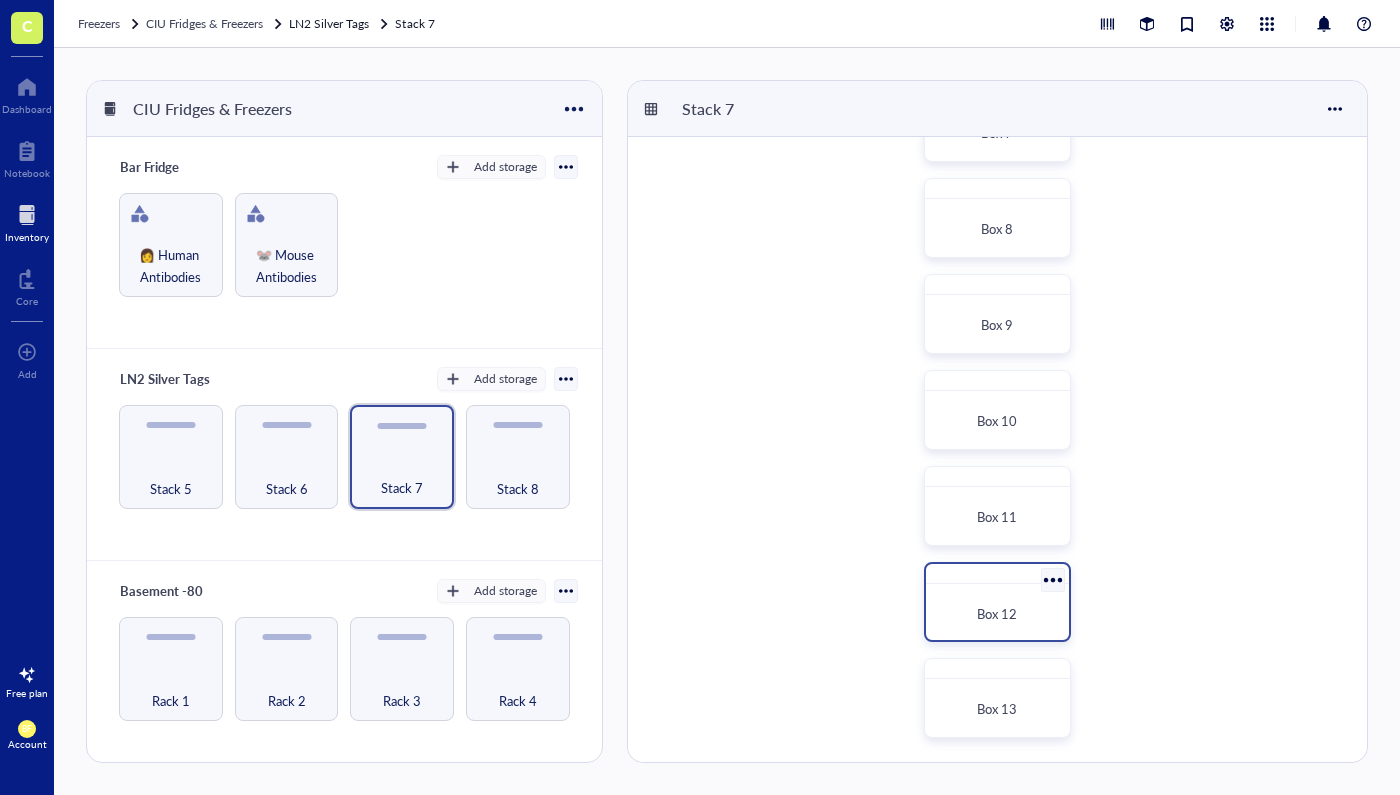 scroll, scrollTop: 655, scrollLeft: 0, axis: vertical 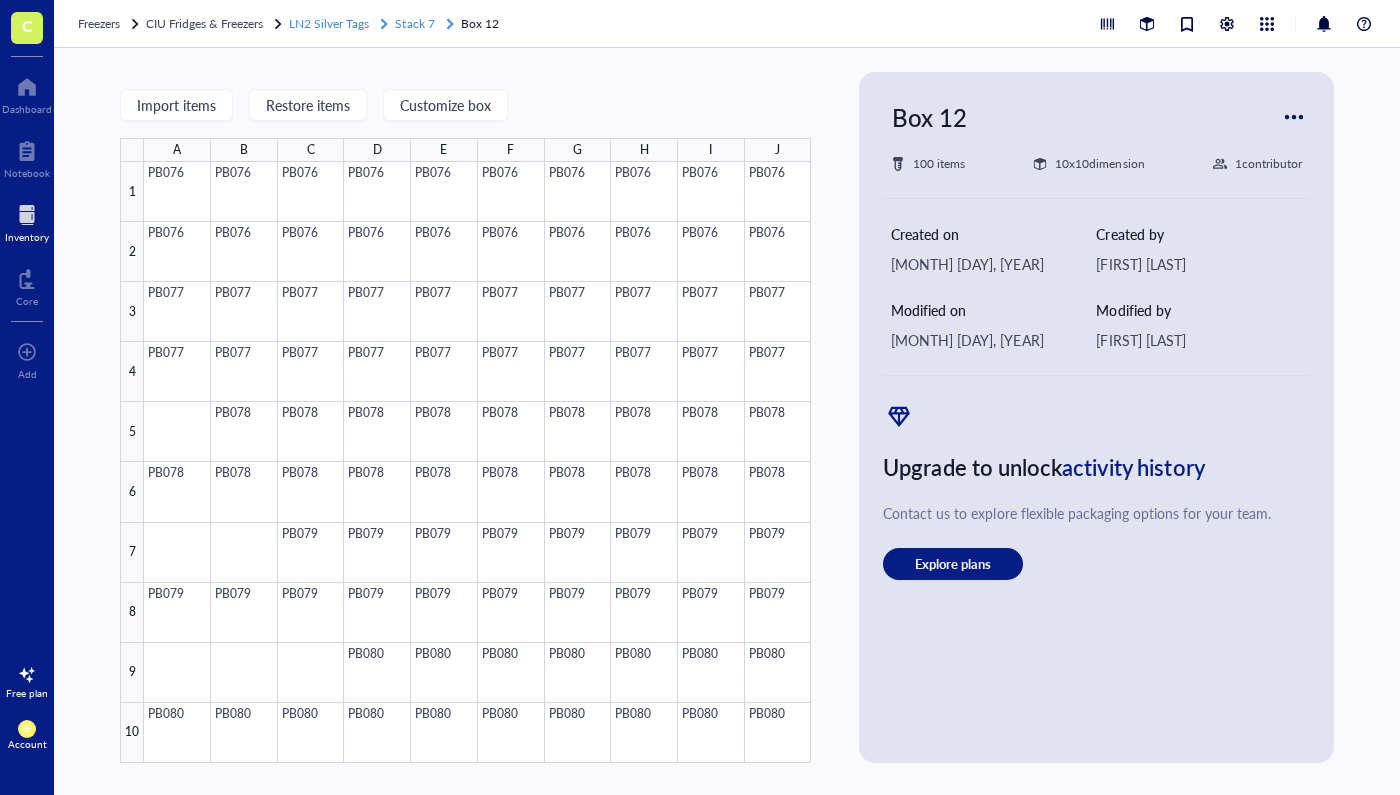click on "Stack 7" at bounding box center [414, 23] 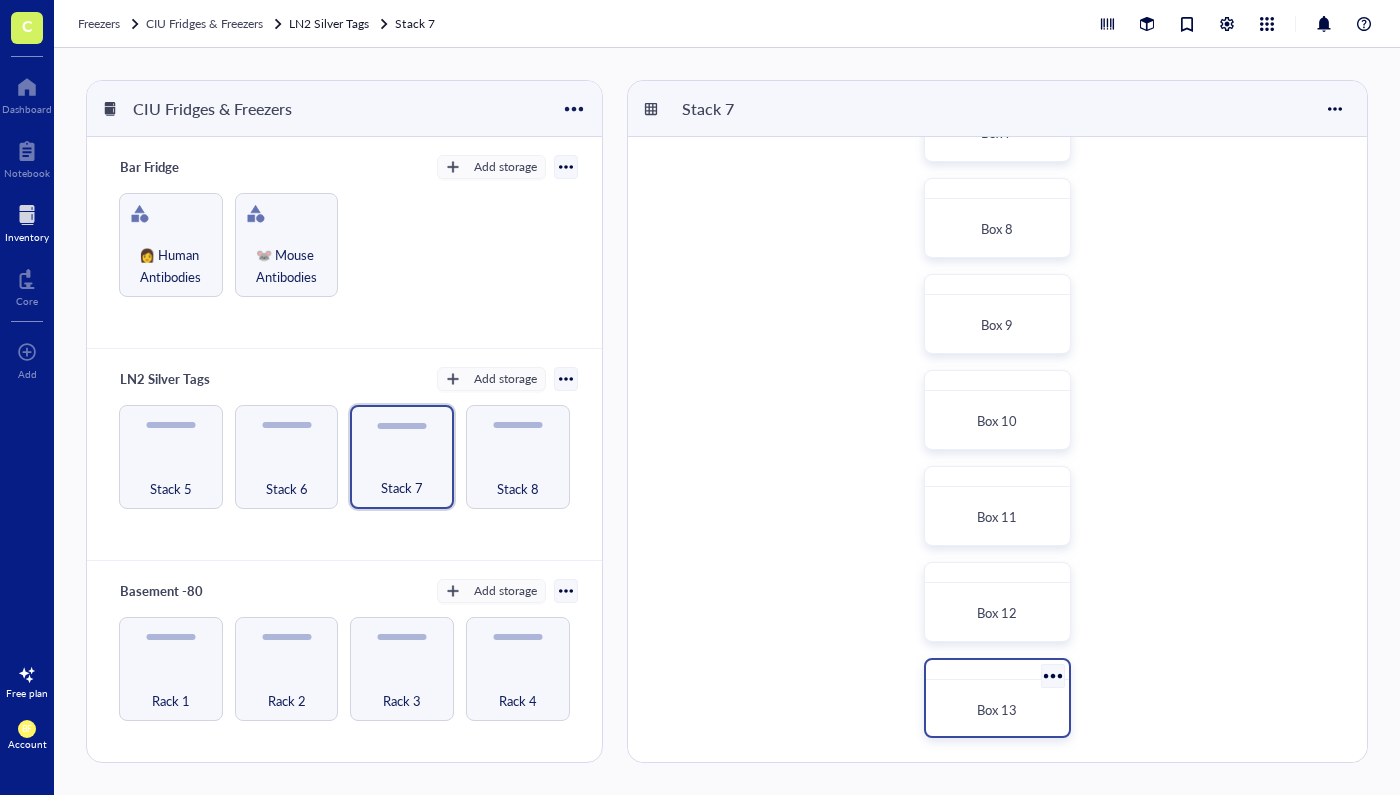 scroll, scrollTop: 655, scrollLeft: 0, axis: vertical 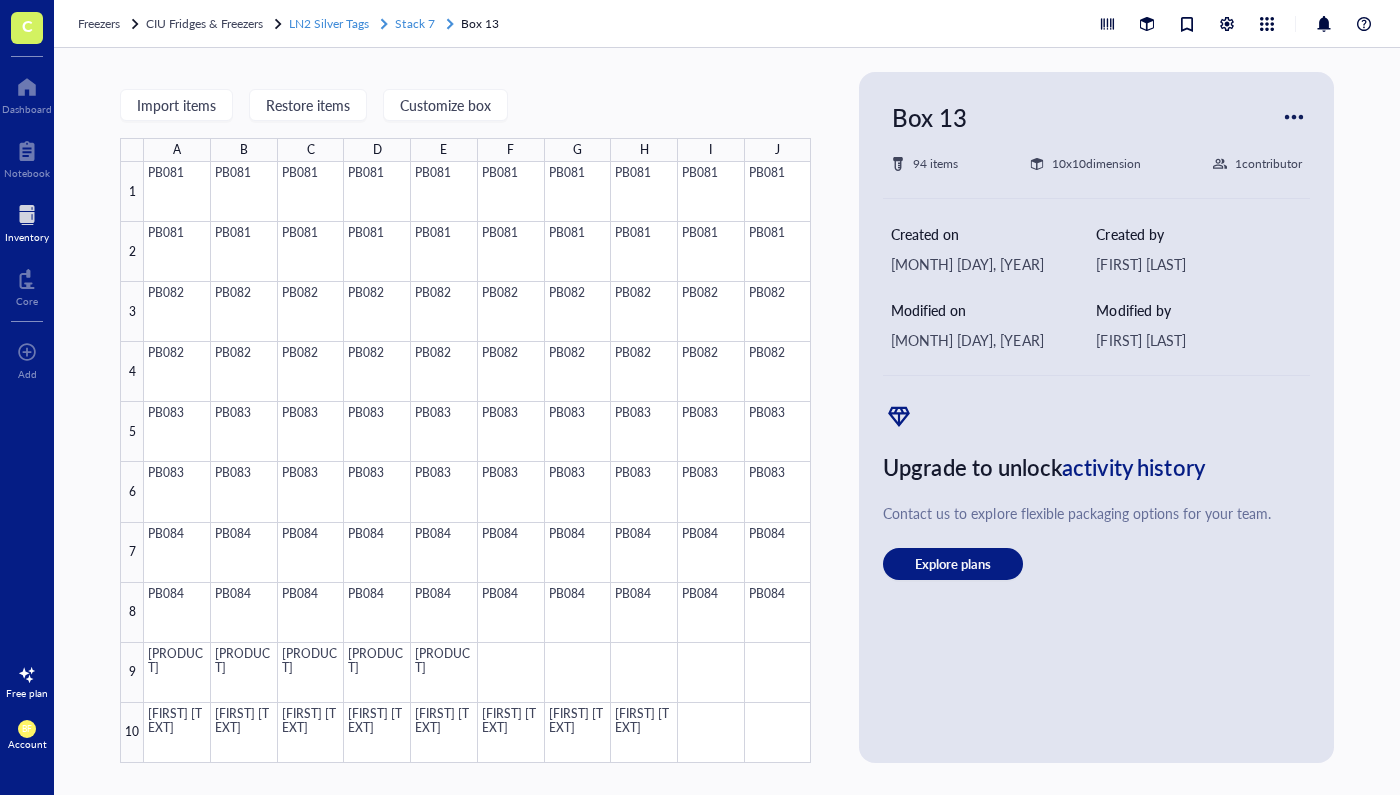 click on "Stack 7" at bounding box center (414, 23) 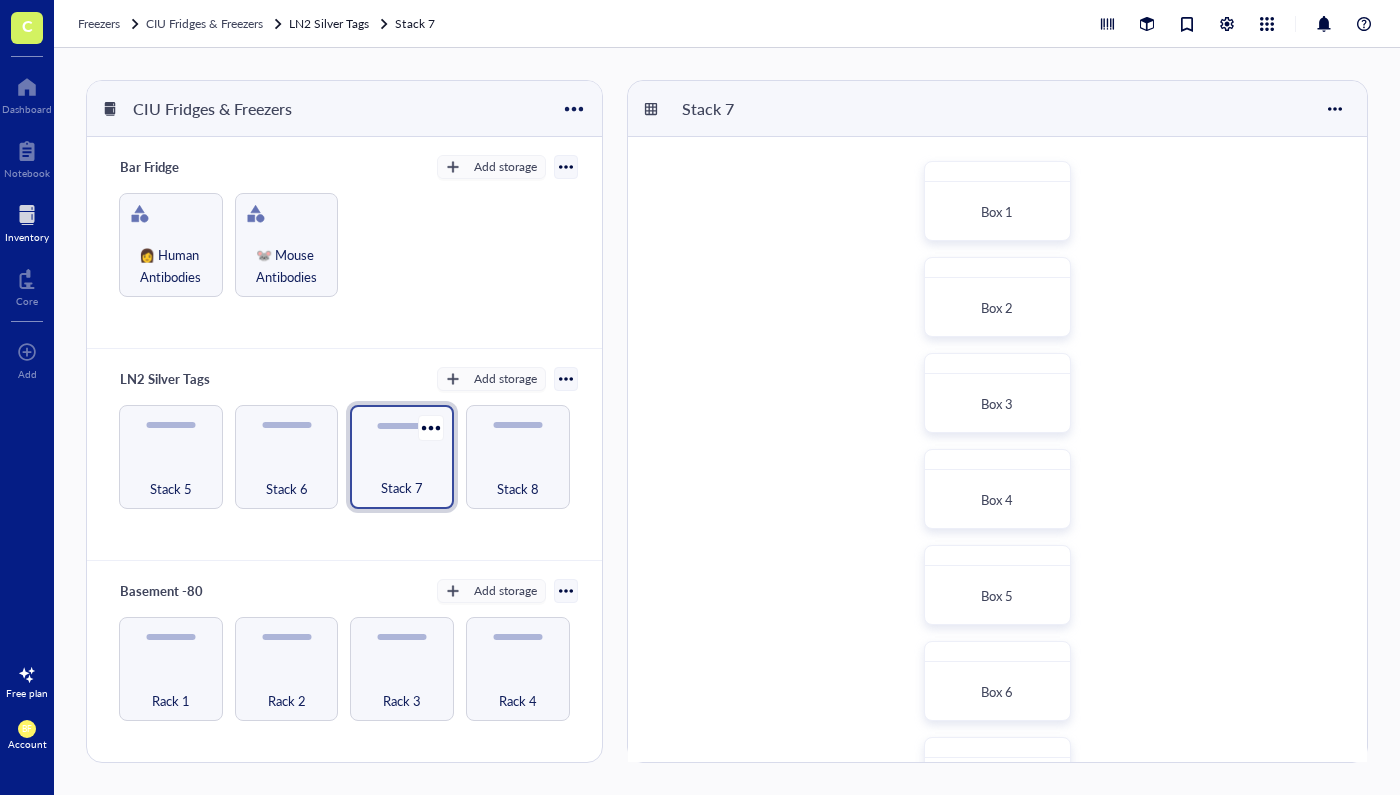 click on "Stack 7" at bounding box center [402, 457] 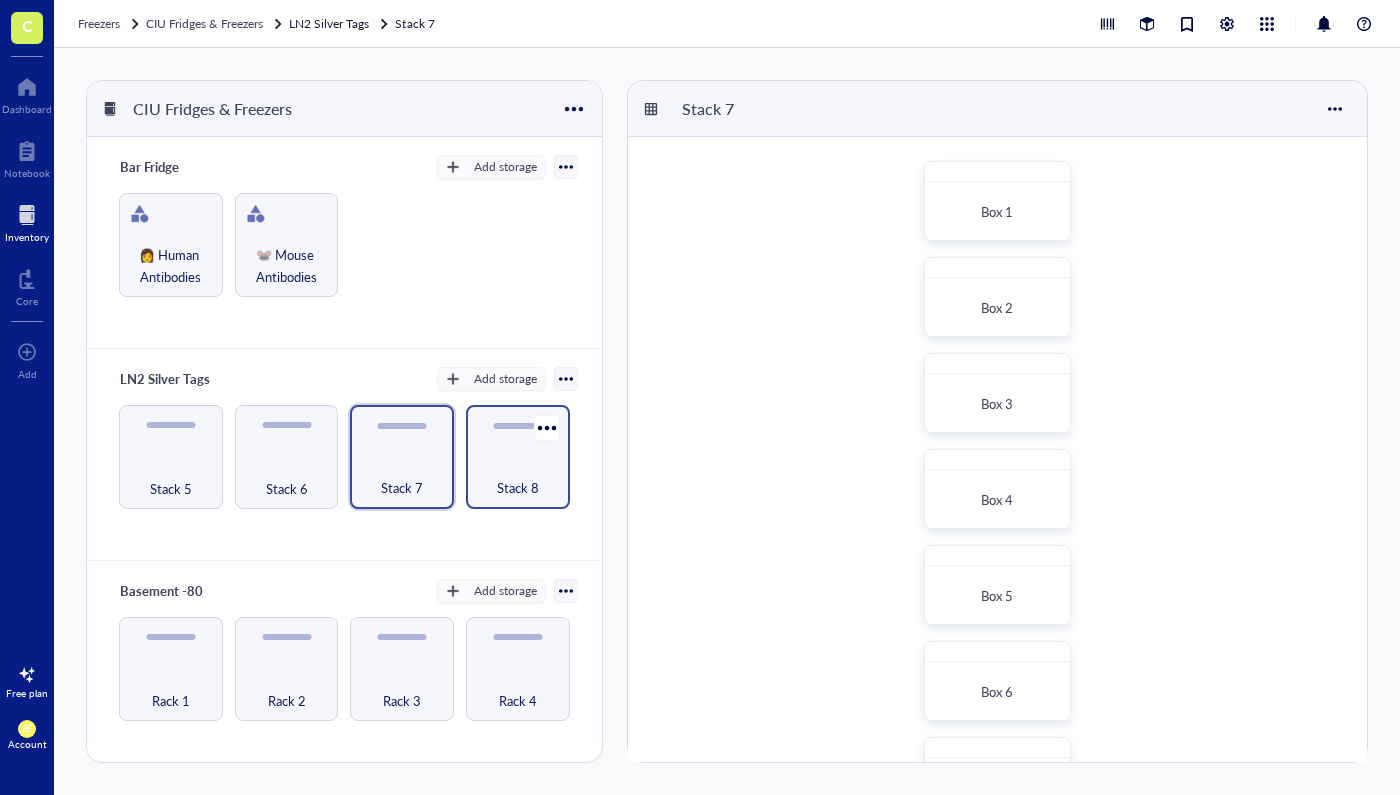 click on "Stack 8" at bounding box center [518, 477] 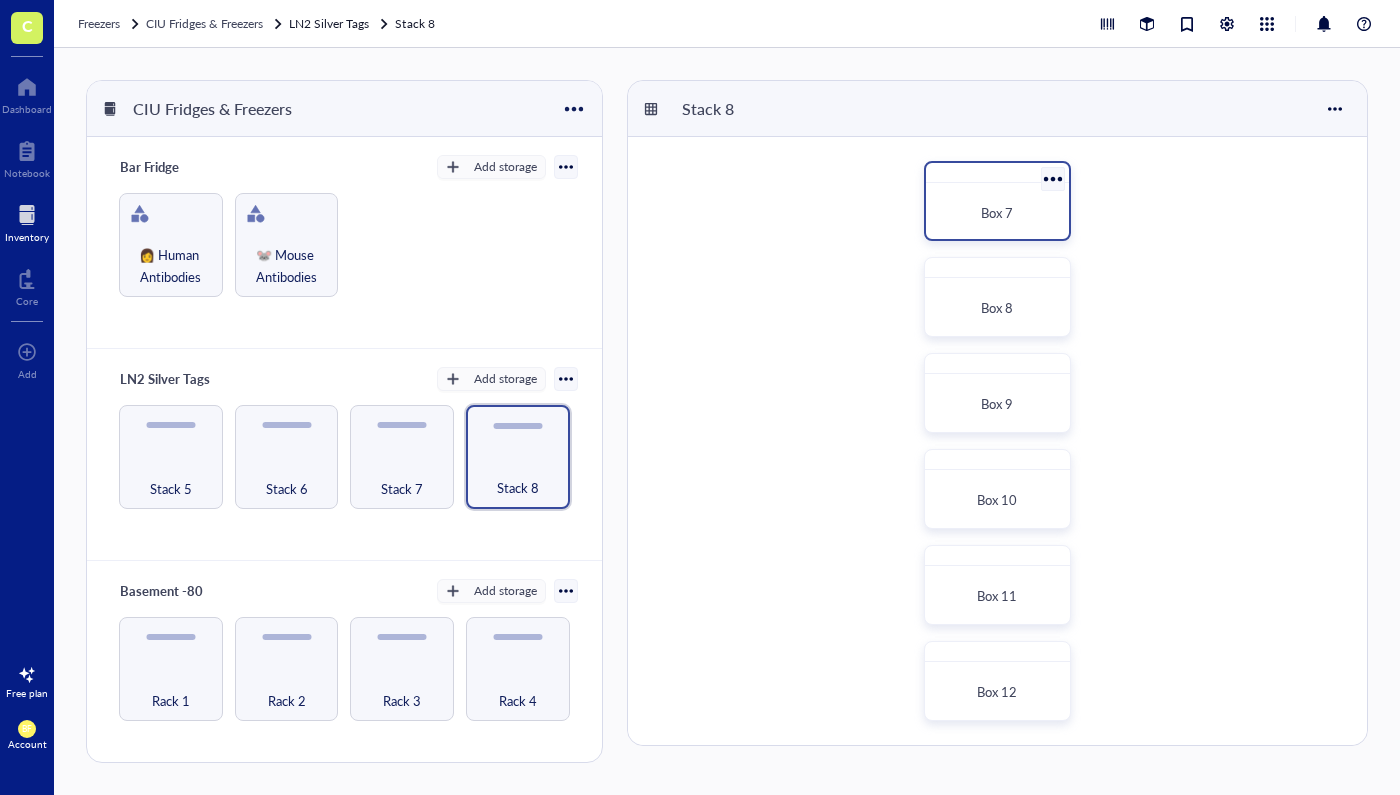 click on "Box 7" at bounding box center (997, 212) 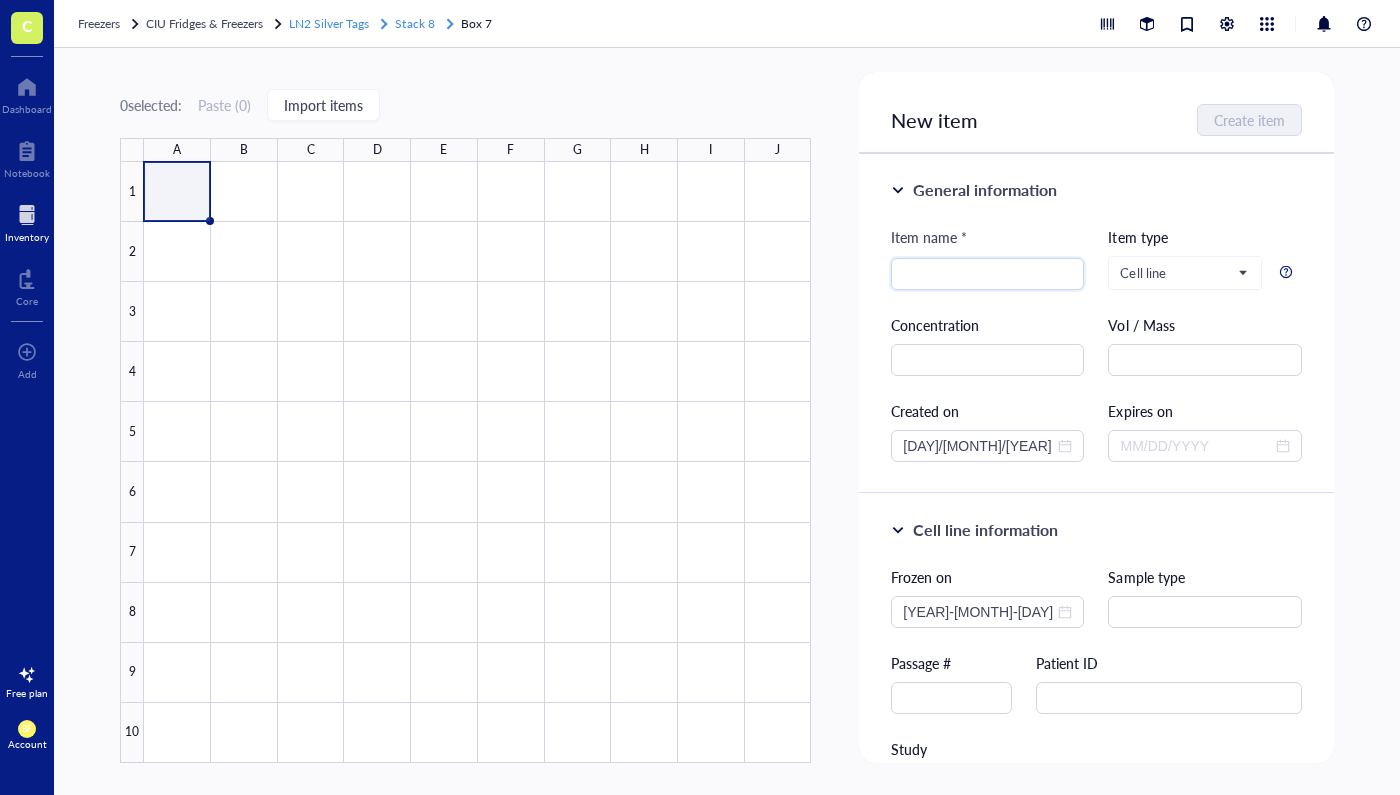 click on "Stack 8" at bounding box center [414, 23] 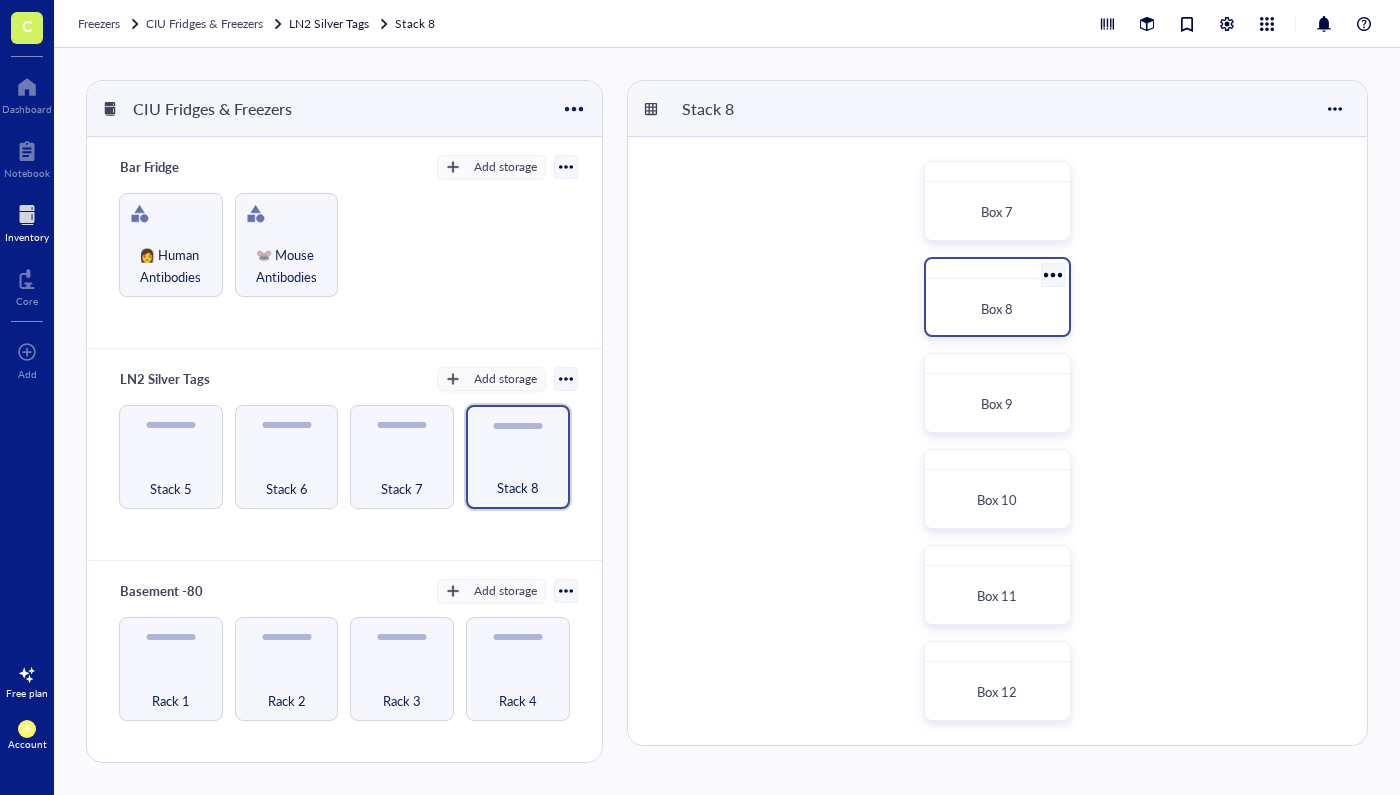 click on "Box 8" at bounding box center (997, 309) 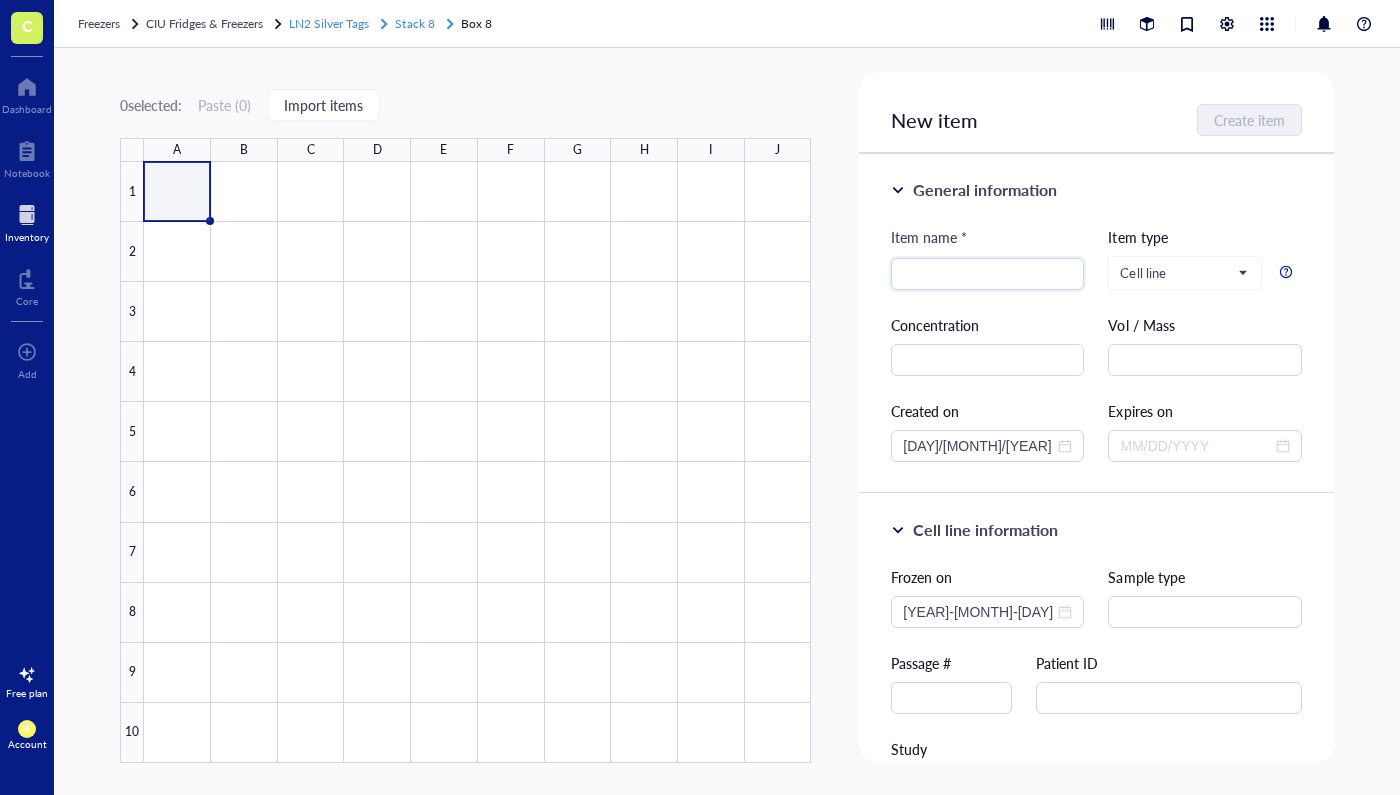click on "Stack 8" at bounding box center (414, 23) 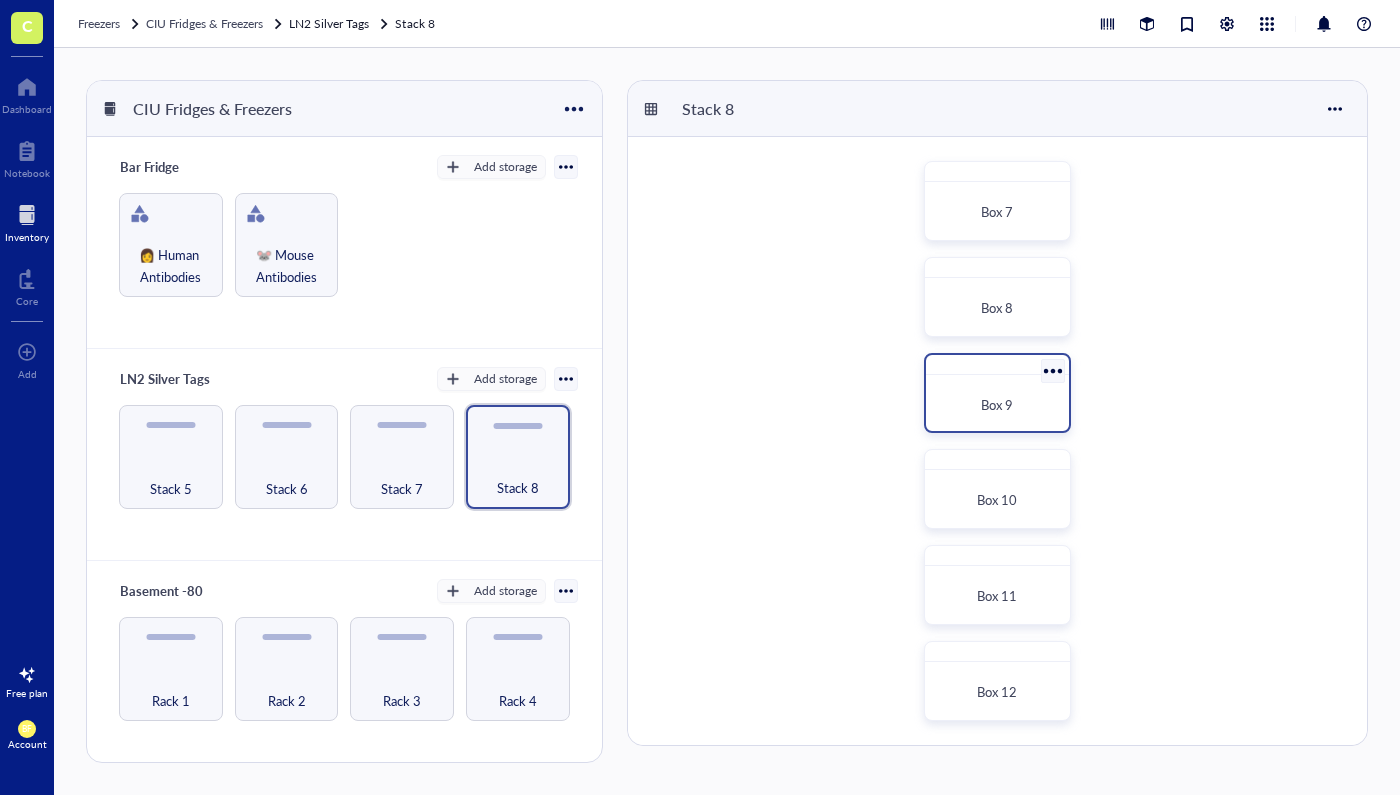 click on "Box 9" at bounding box center (997, 405) 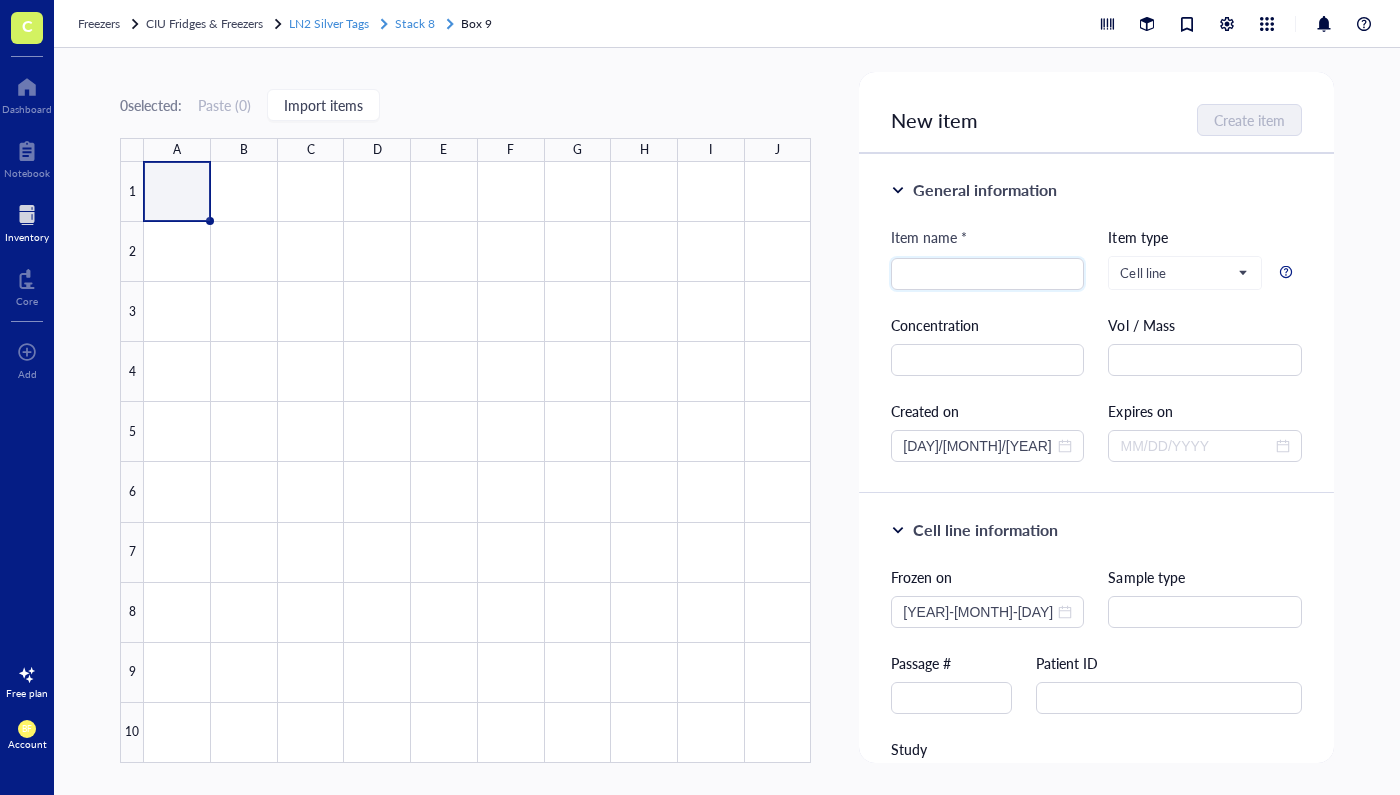 click on "Stack 8" at bounding box center [414, 23] 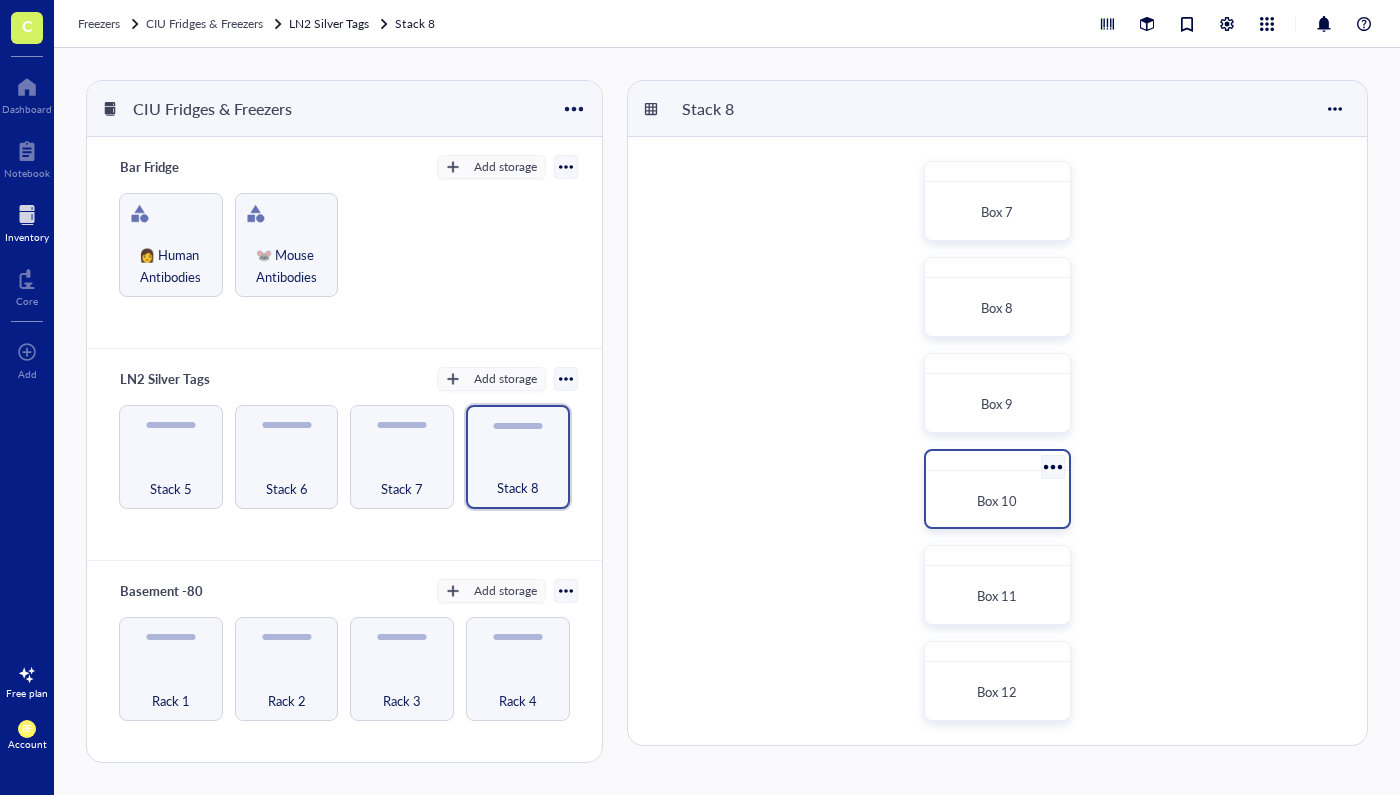 click on "Box 10" at bounding box center [997, 501] 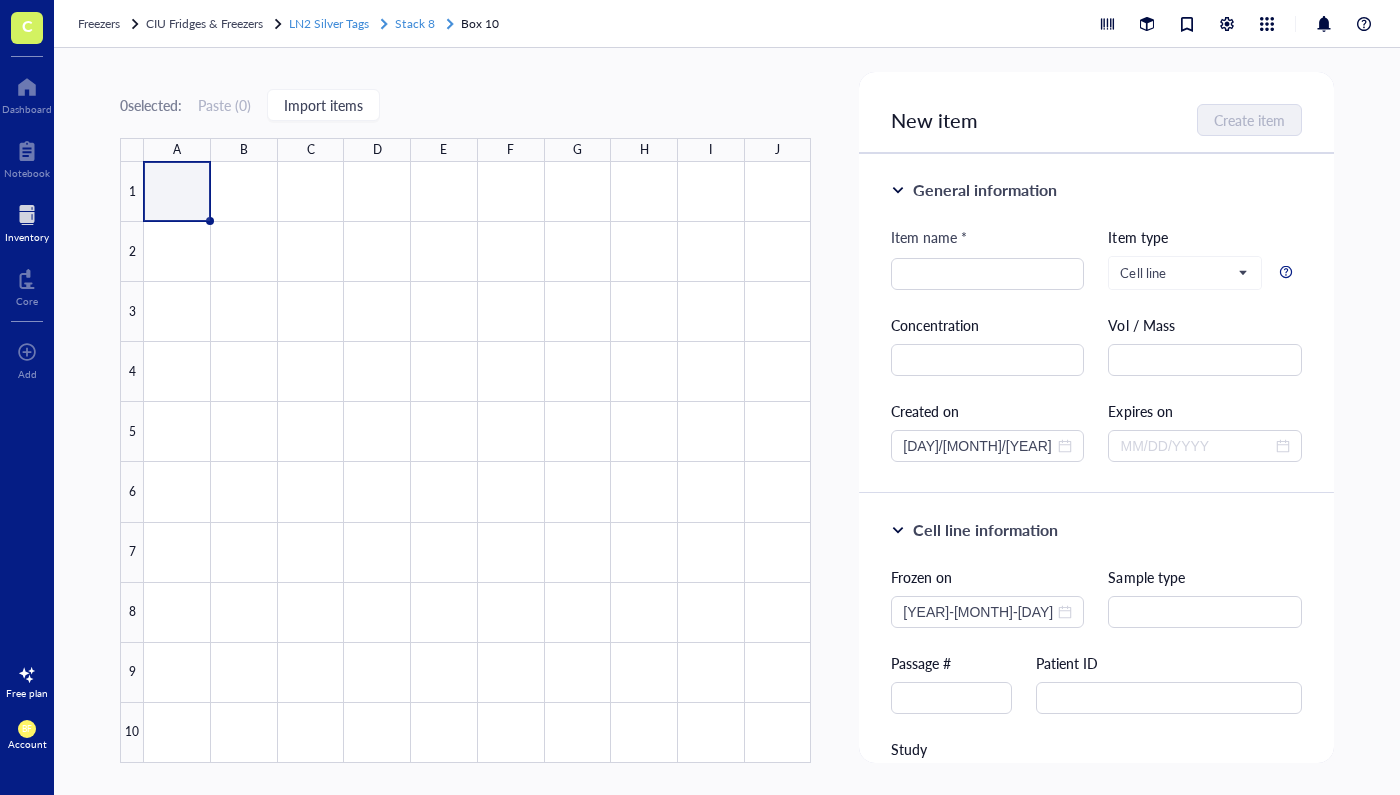 click on "Stack 8" at bounding box center [414, 23] 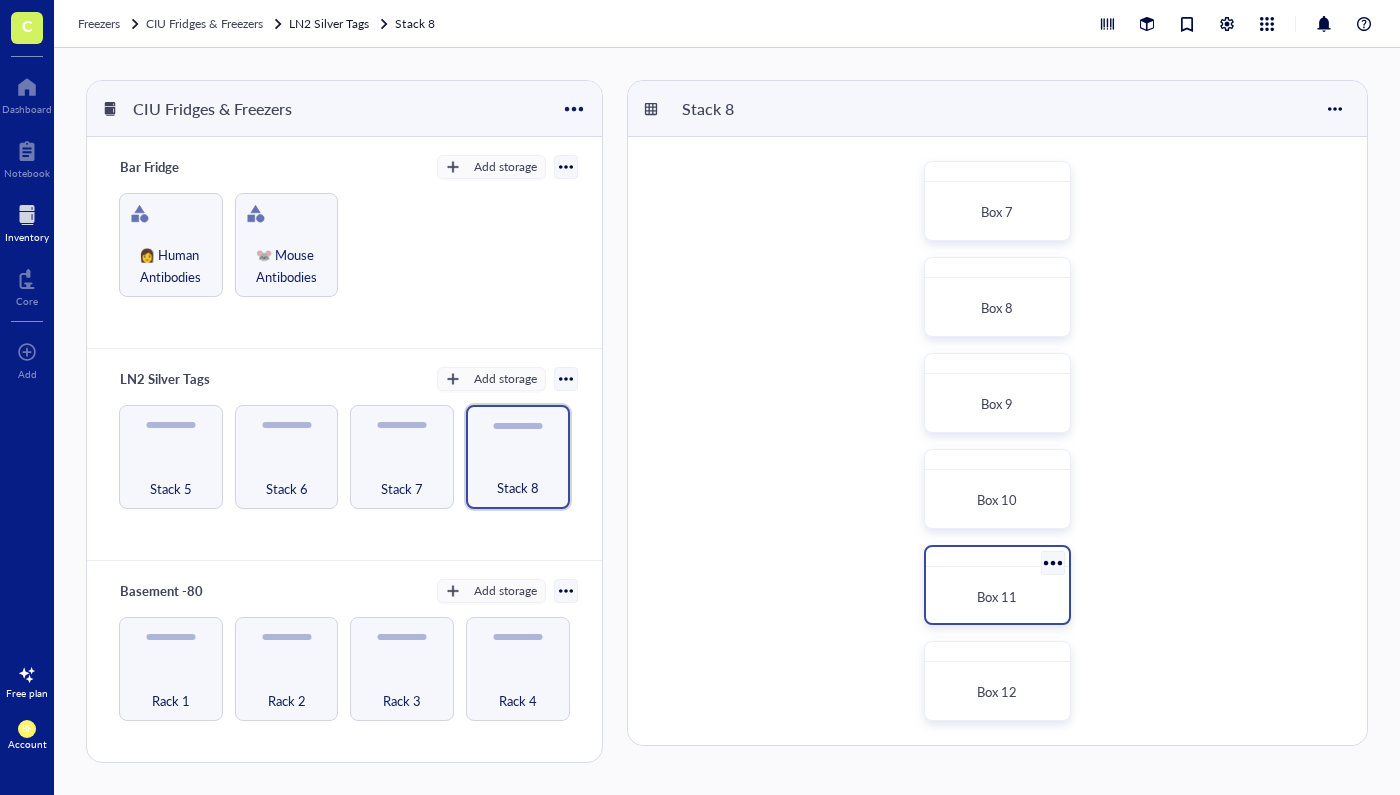 scroll, scrollTop: 0, scrollLeft: 0, axis: both 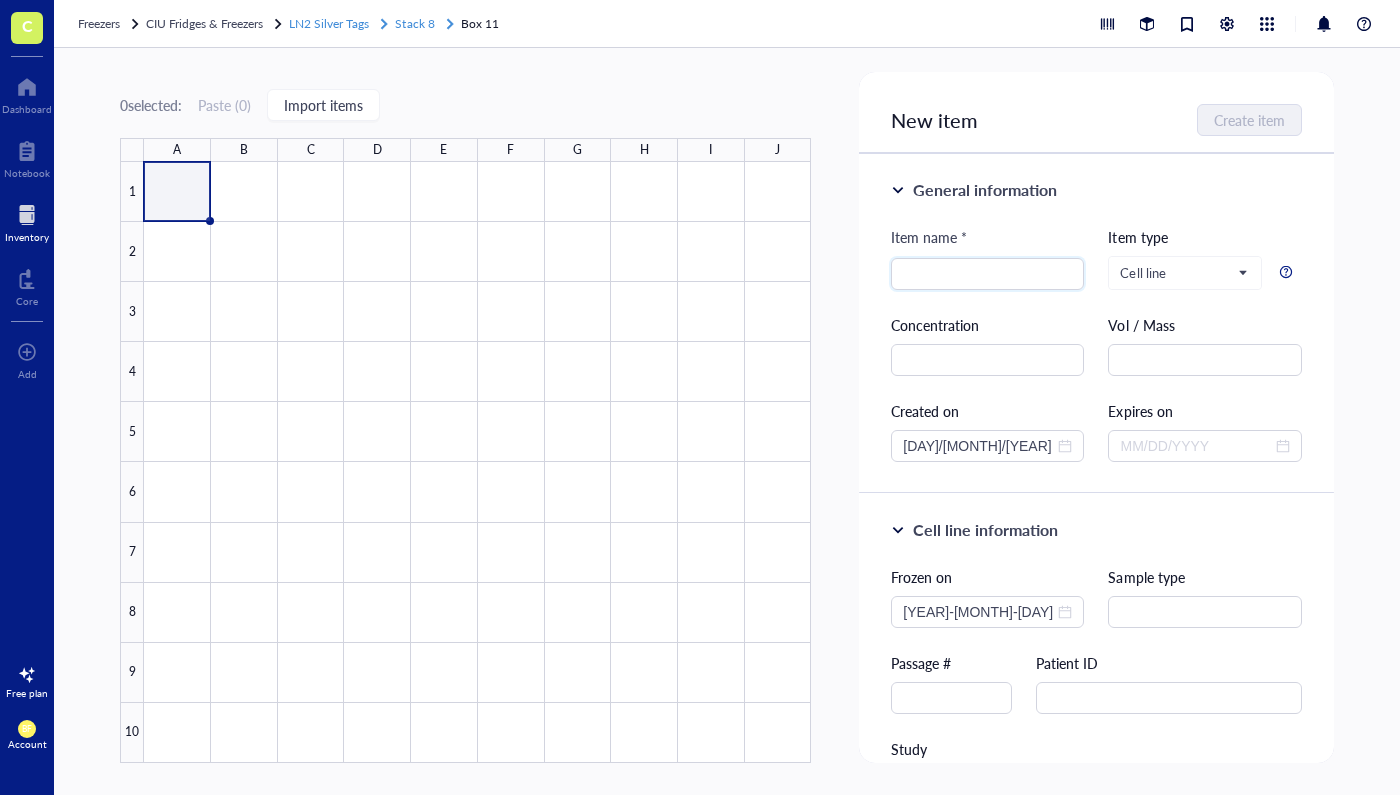 click on "Stack 8" at bounding box center (414, 23) 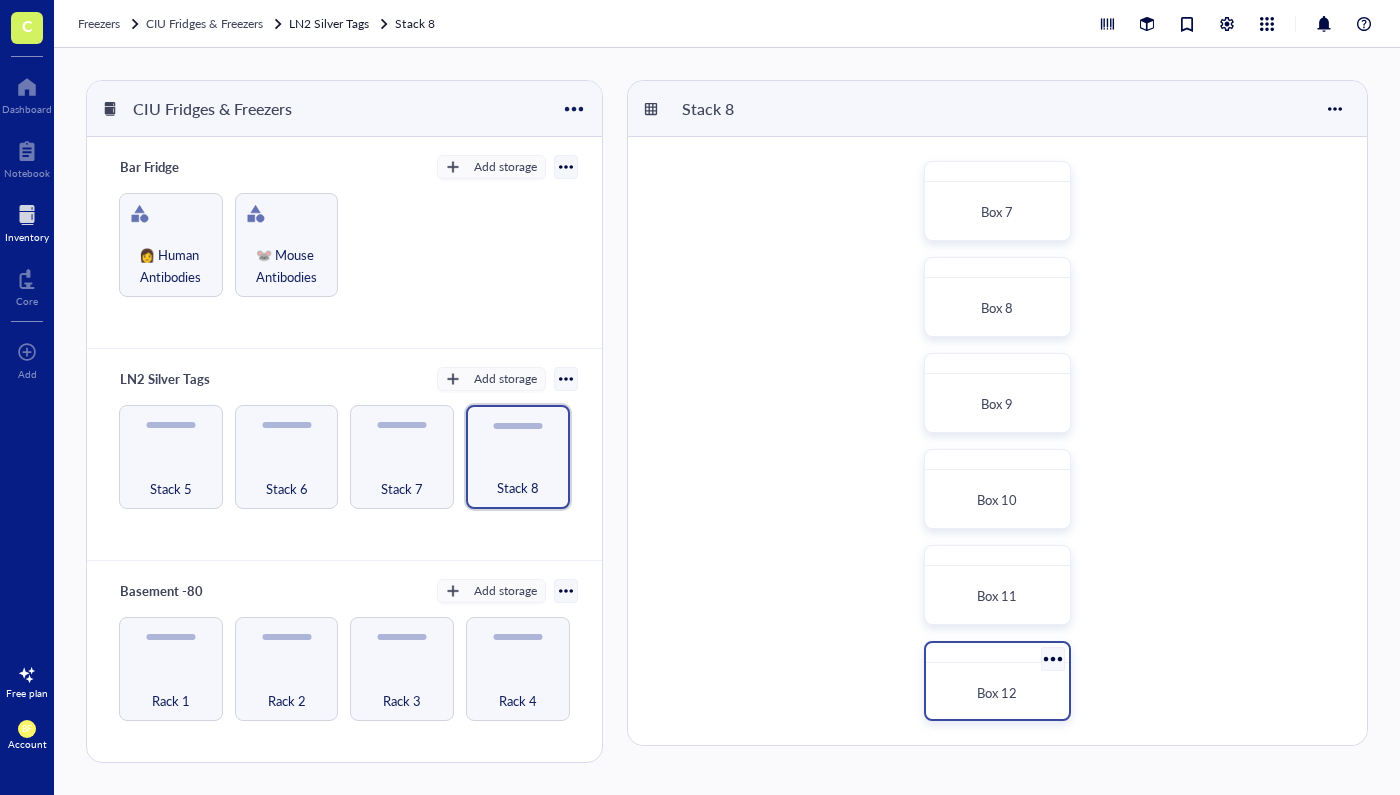 click on "Box 12" at bounding box center [997, 692] 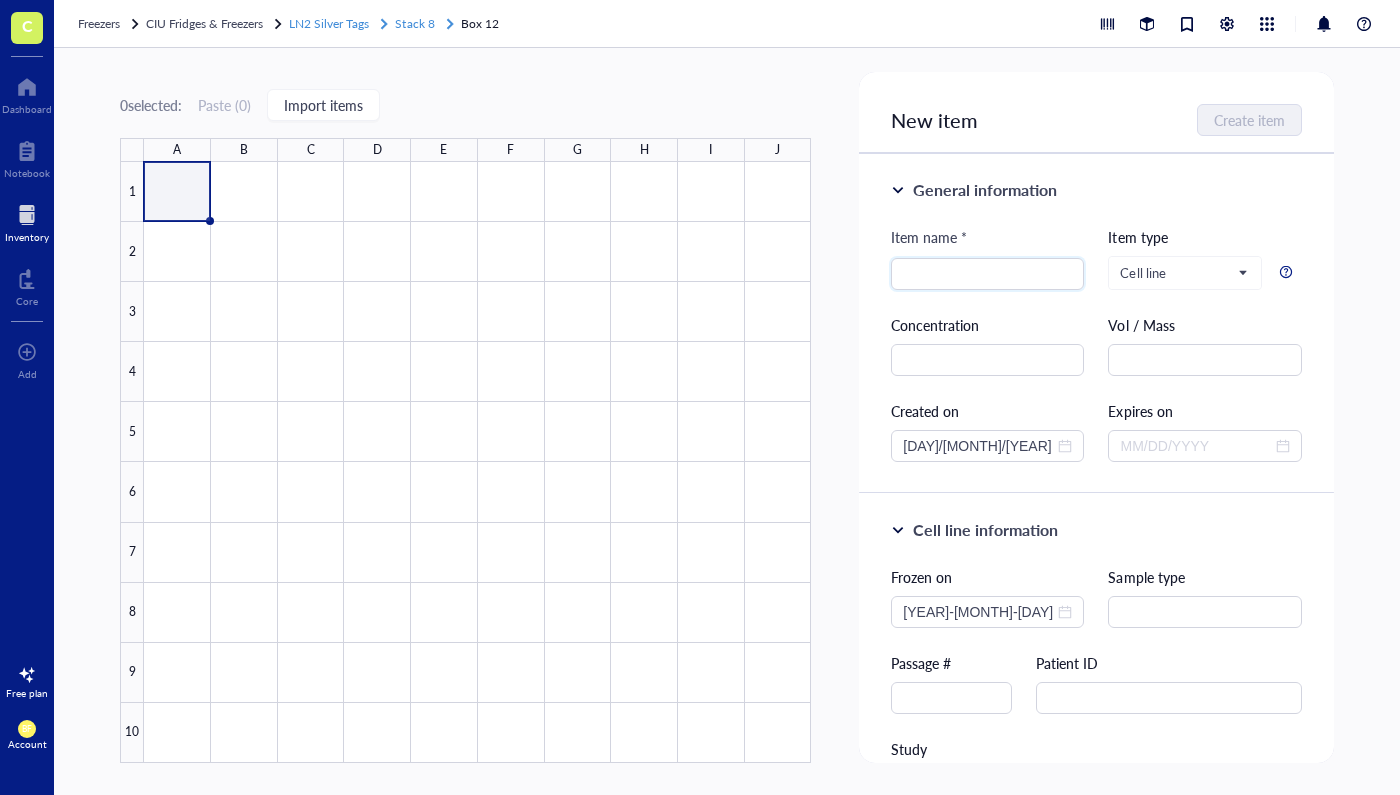 click on "Stack 8" at bounding box center [414, 23] 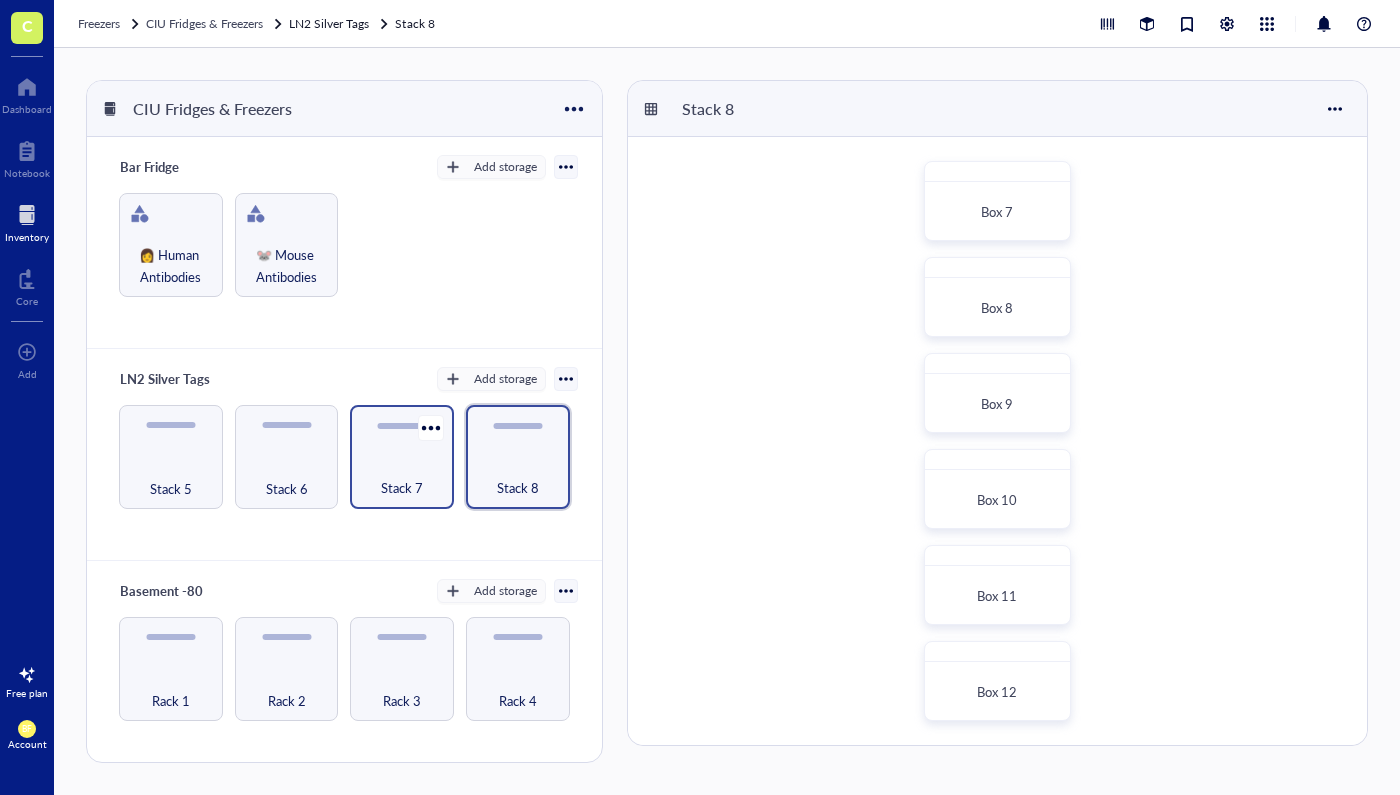 click on "Stack 7" at bounding box center (402, 477) 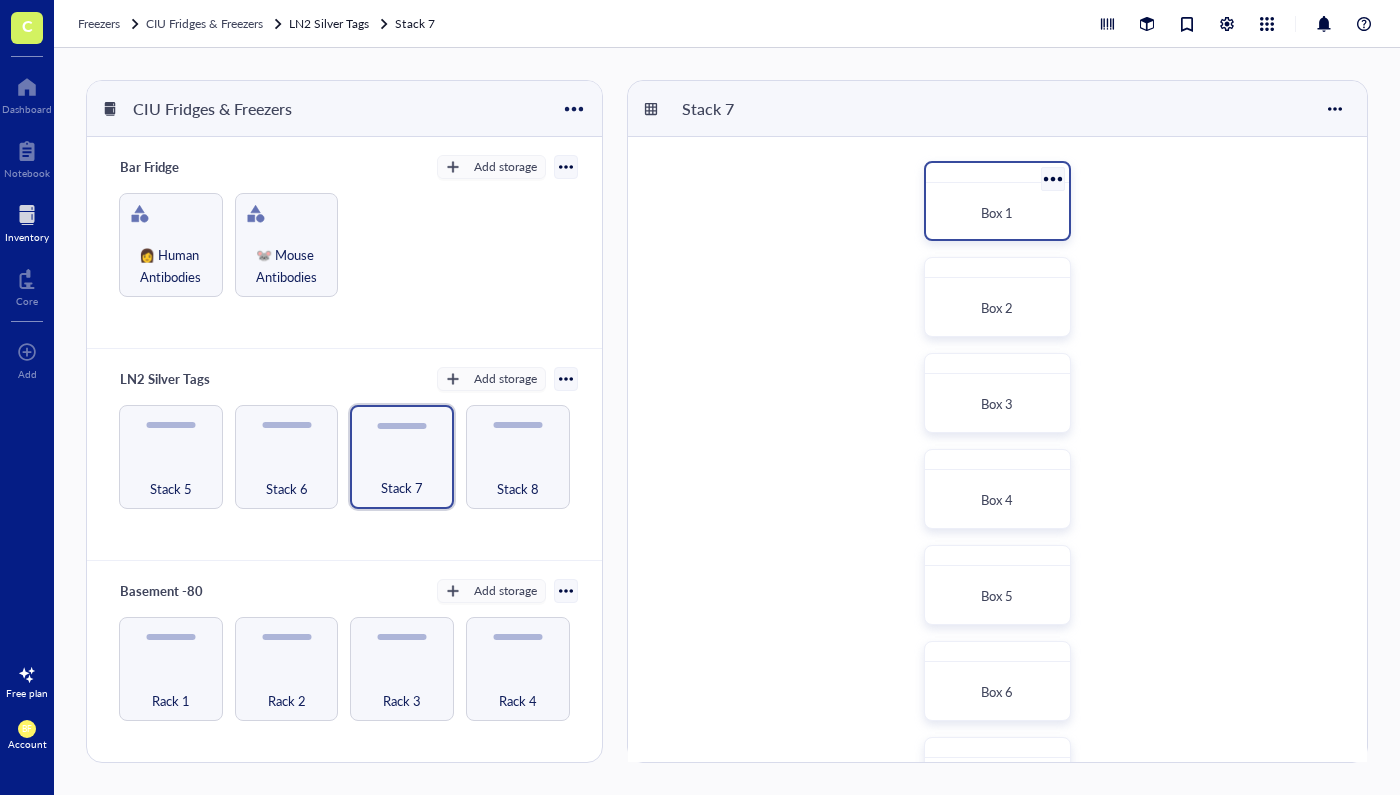 click on "Box 1" at bounding box center (997, 213) 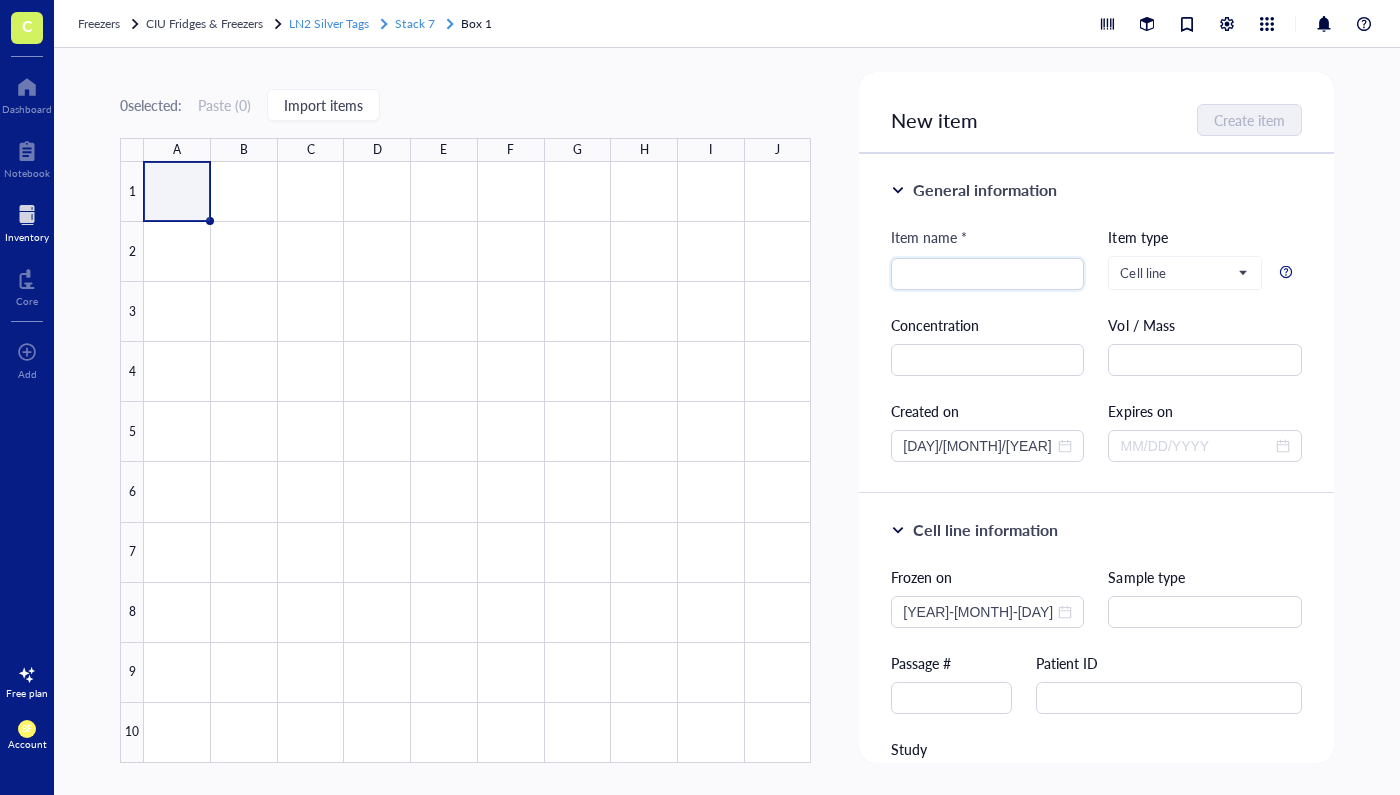 click on "Stack 7" at bounding box center [414, 23] 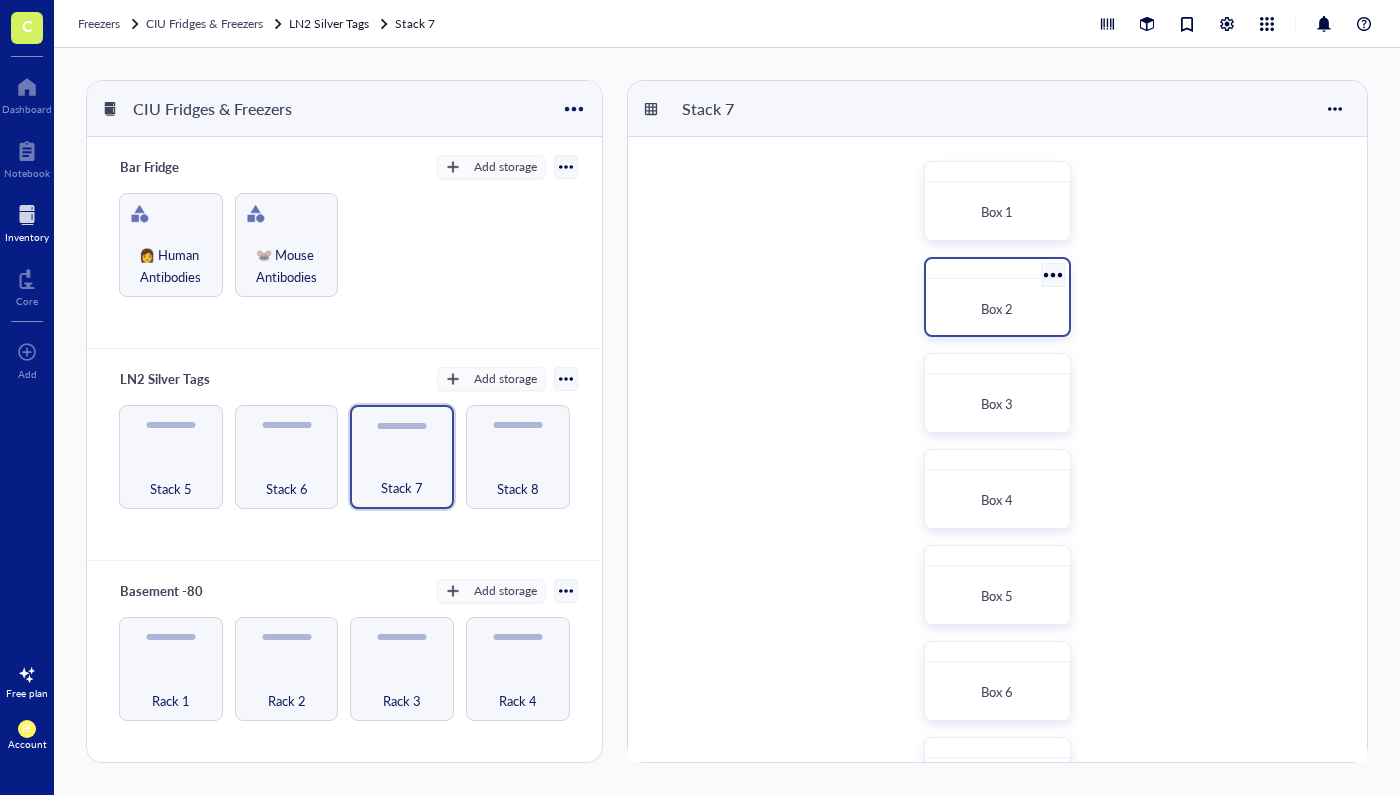 click on "Box 2" at bounding box center (997, 309) 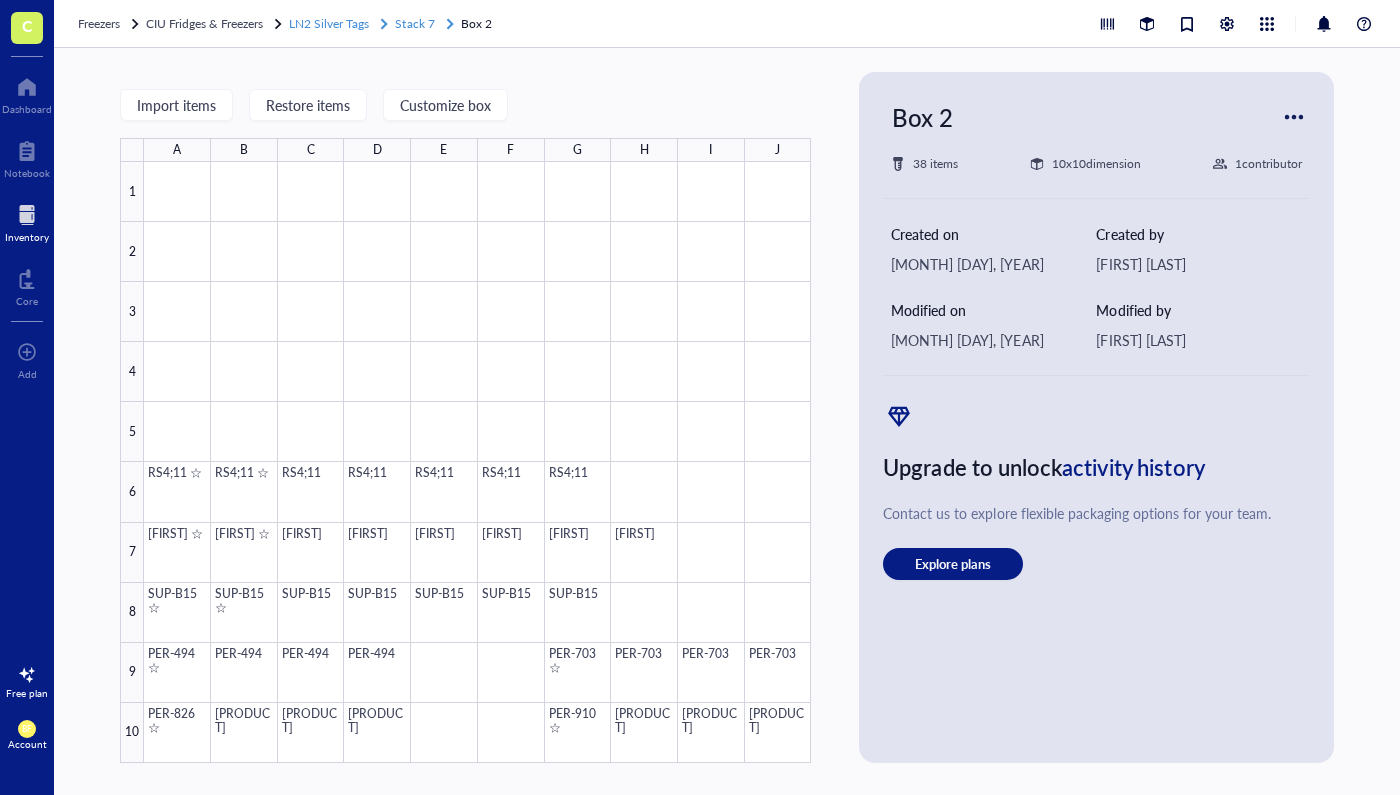 click on "Stack 7" at bounding box center (414, 23) 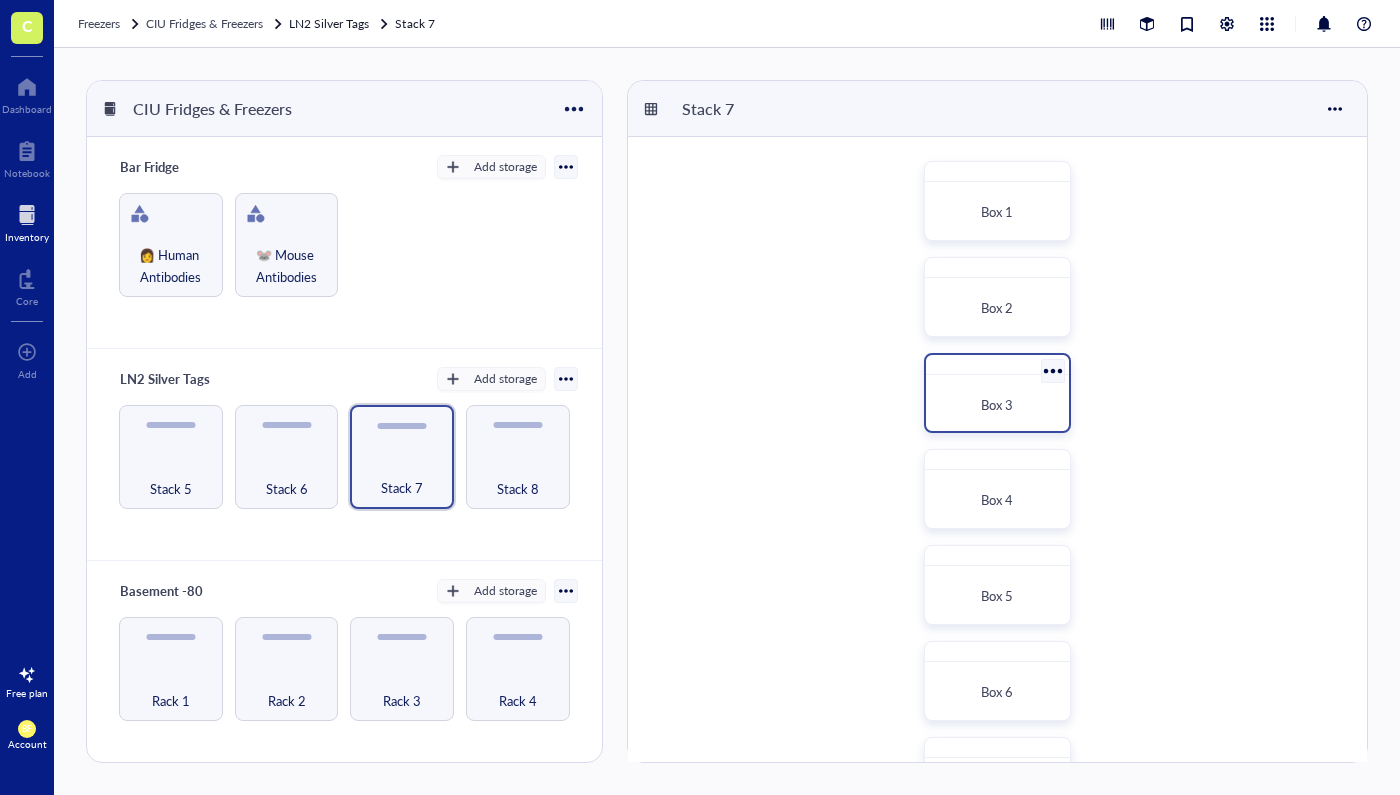 click on "Box 3" at bounding box center [997, 404] 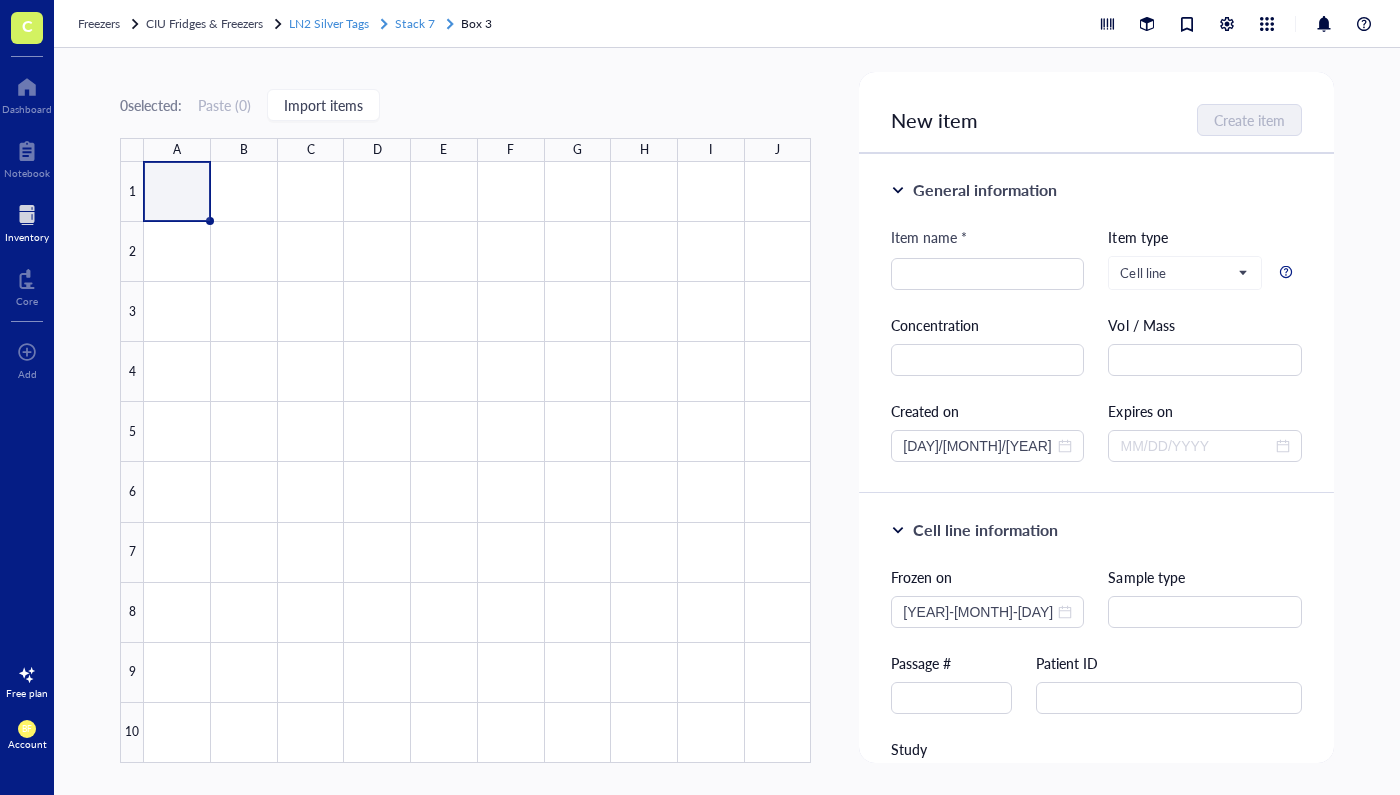 click on "Stack 7" at bounding box center (414, 23) 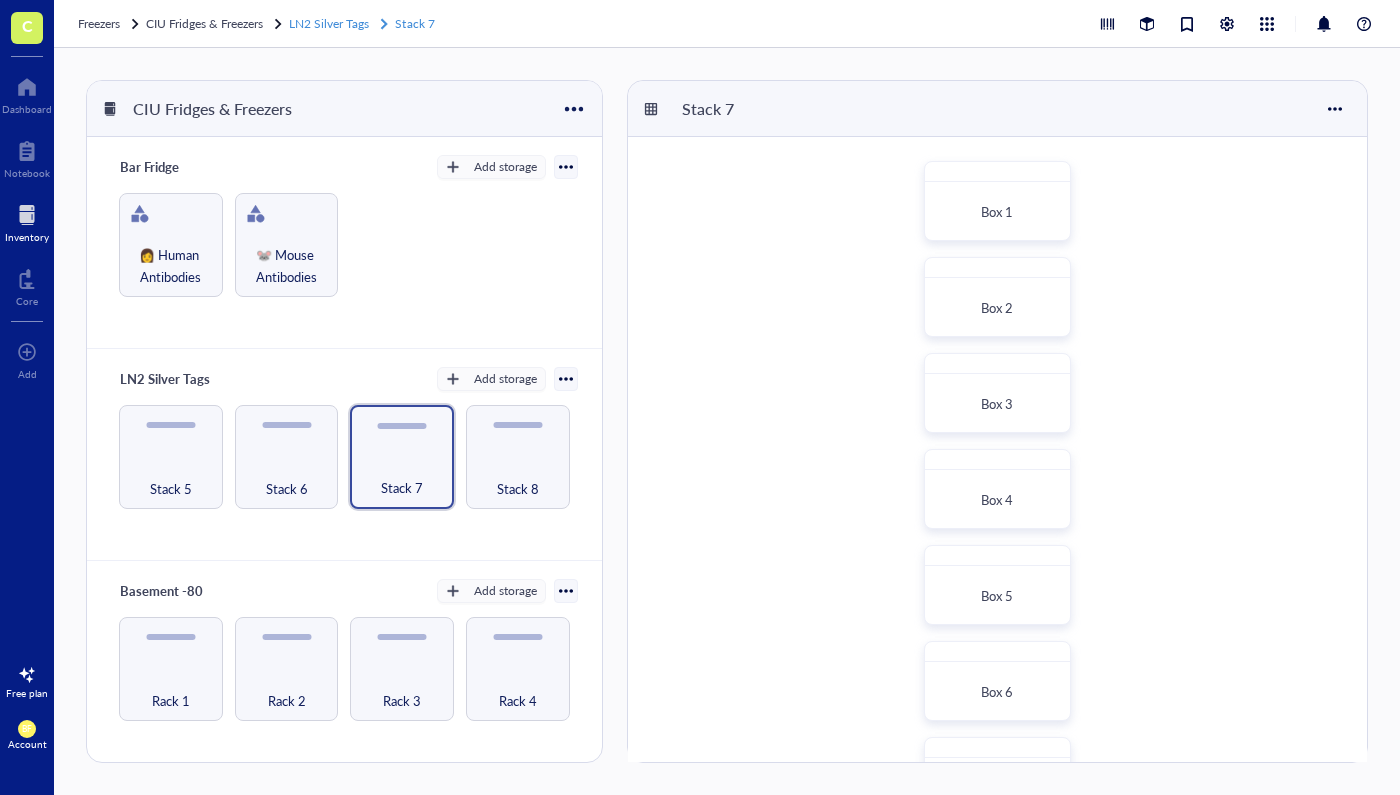 click on "Box 1" at bounding box center [997, 212] 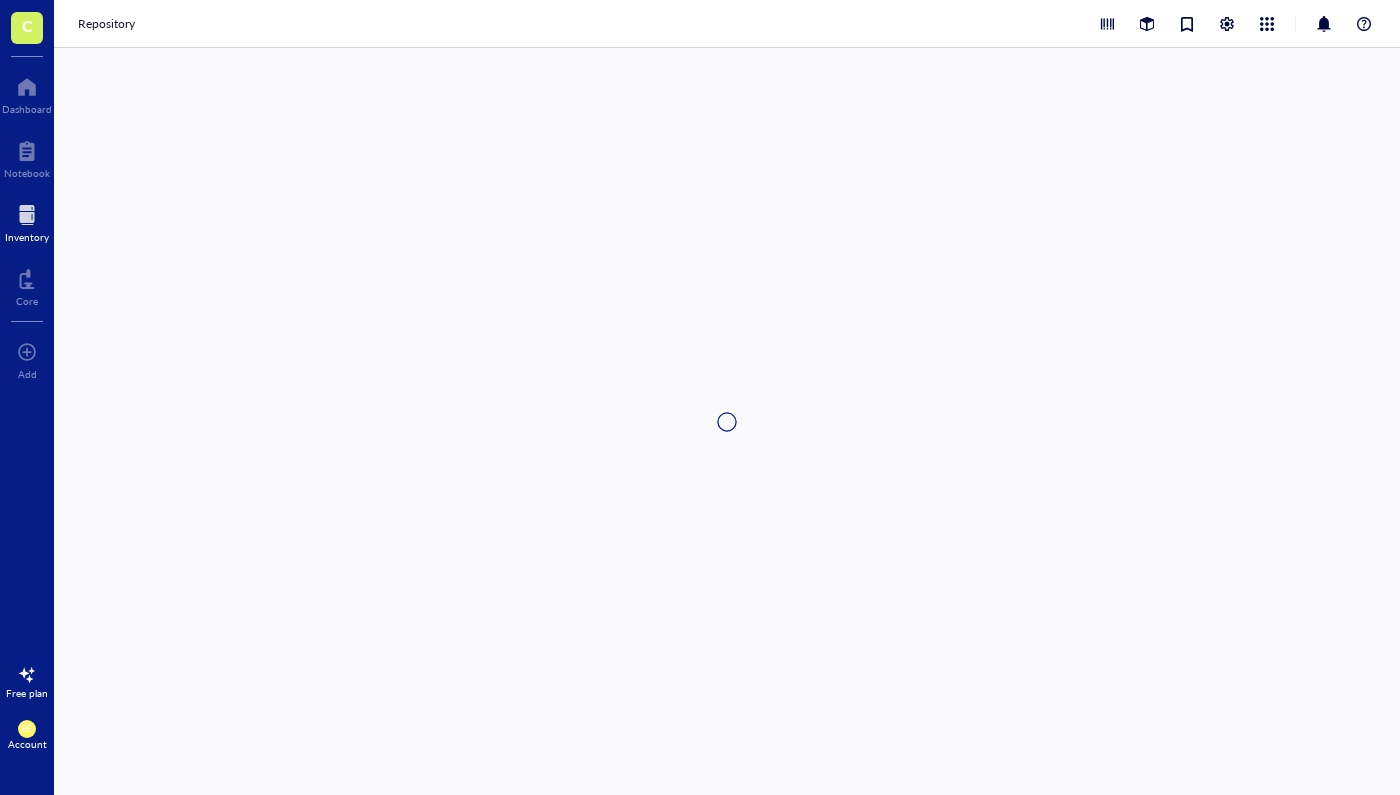 click at bounding box center [727, 421] 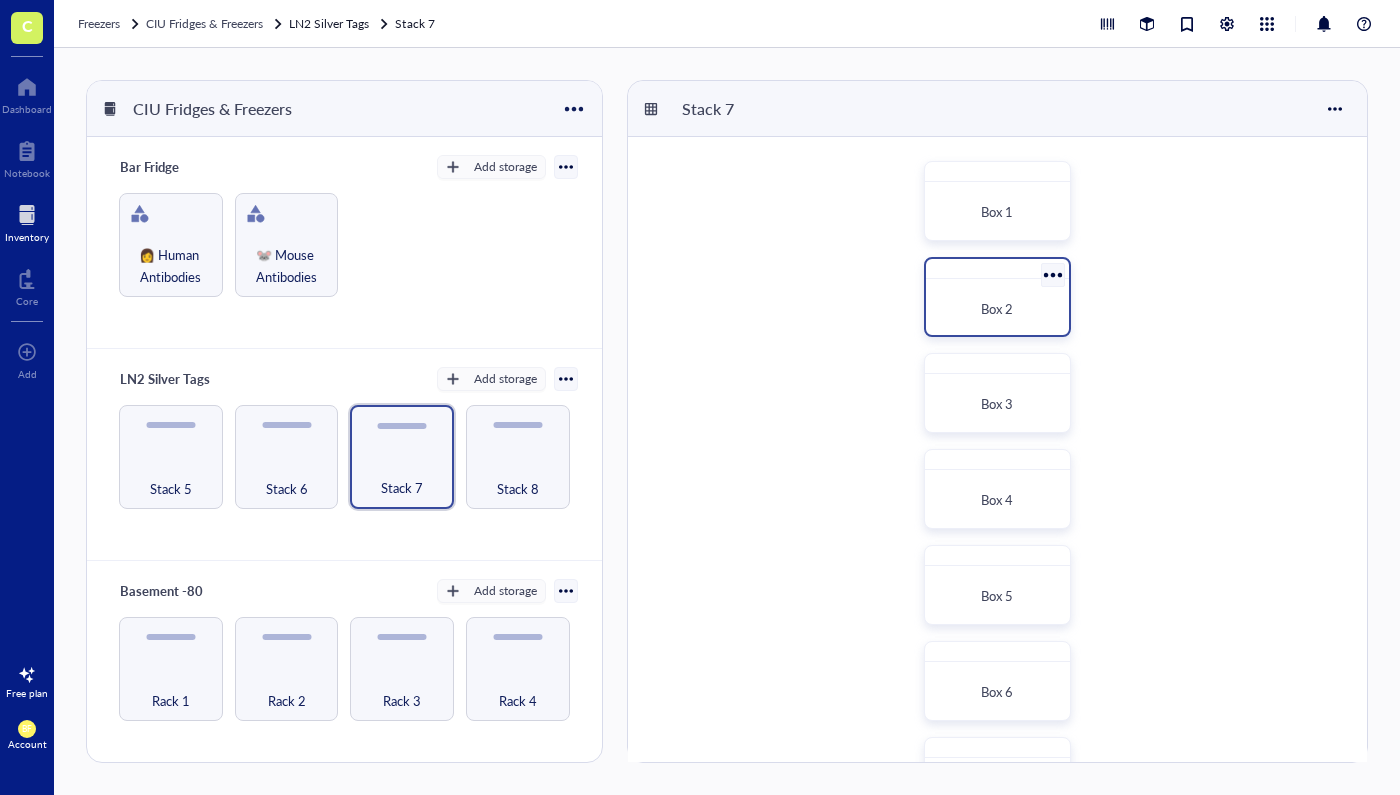 click on "Box 2" at bounding box center [997, 309] 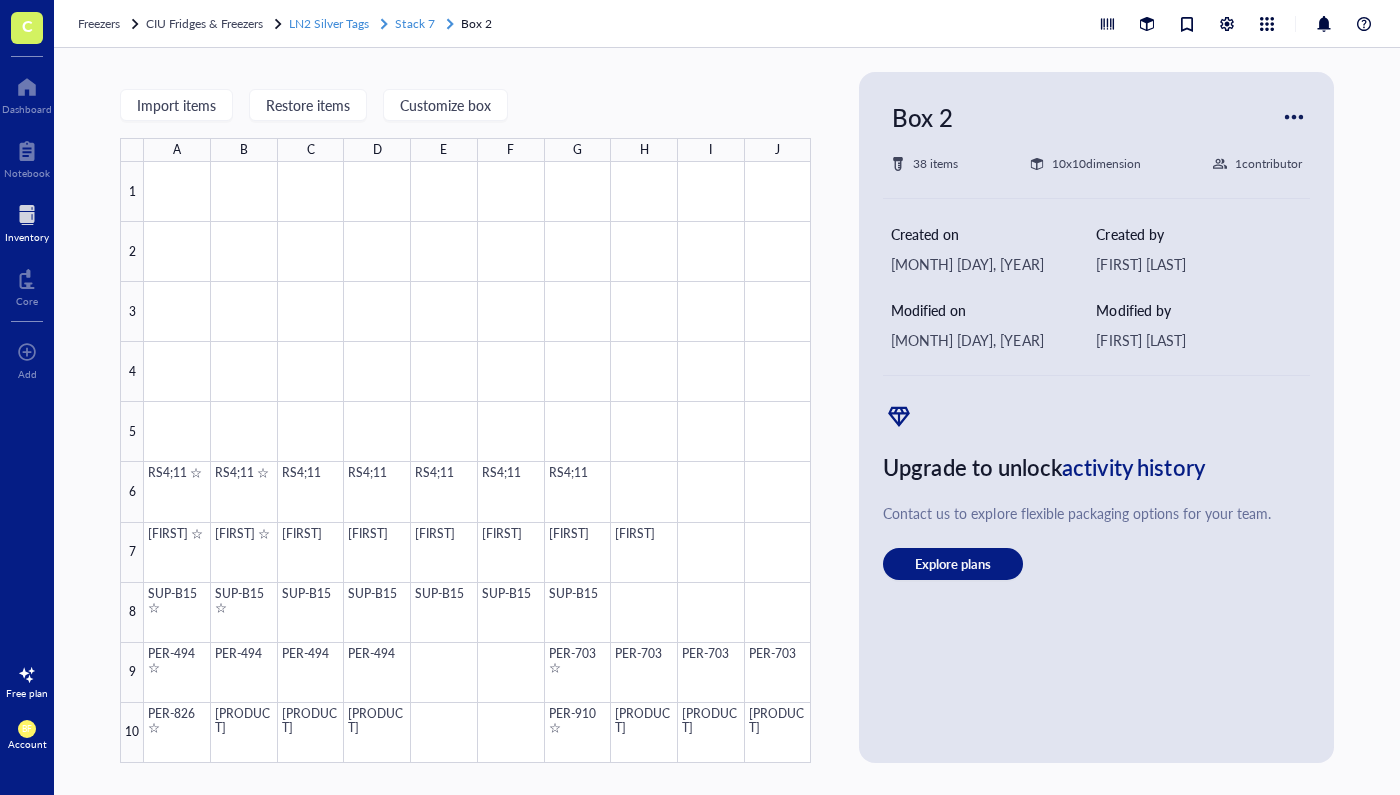 click on "Stack 7" at bounding box center [414, 23] 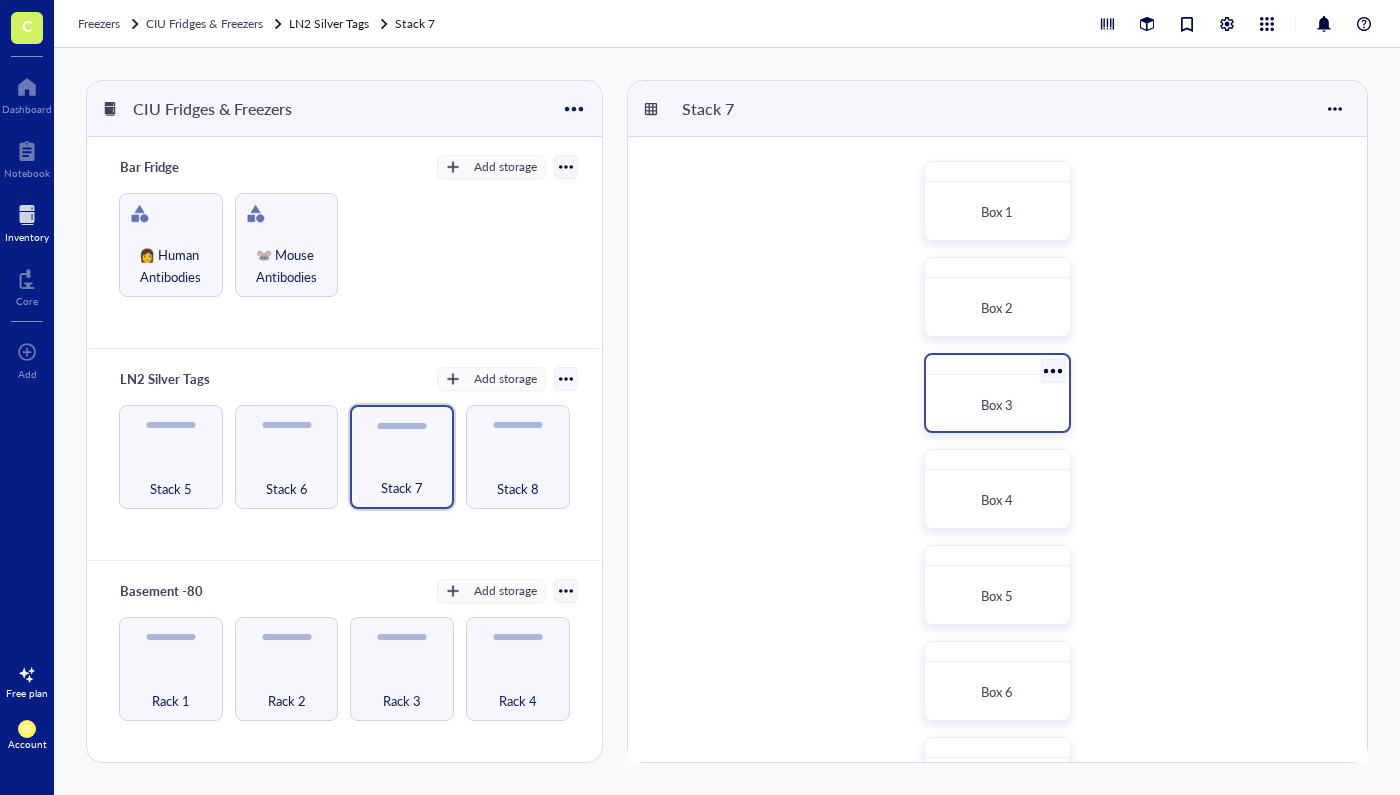 click on "Box 3" at bounding box center (997, 405) 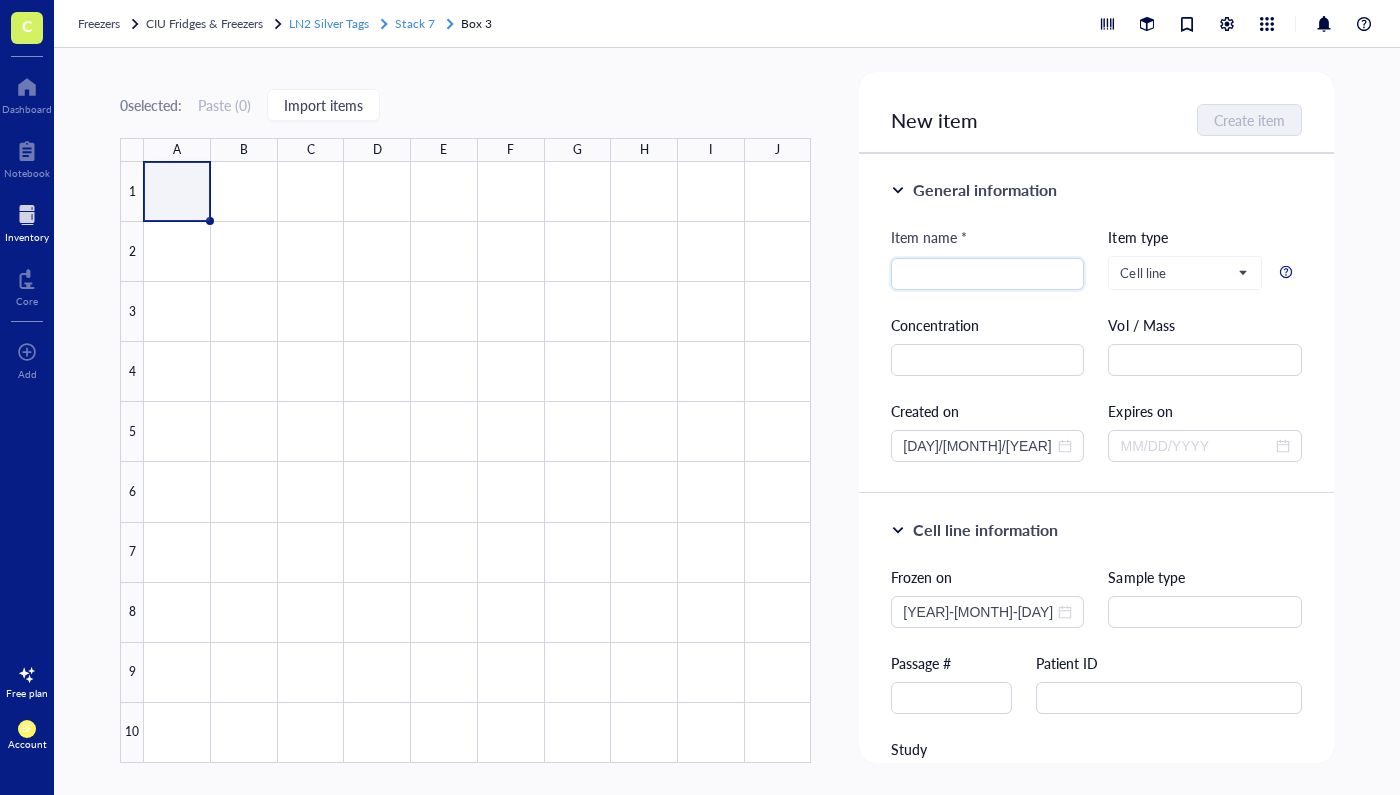 click on "Stack 7" at bounding box center (414, 23) 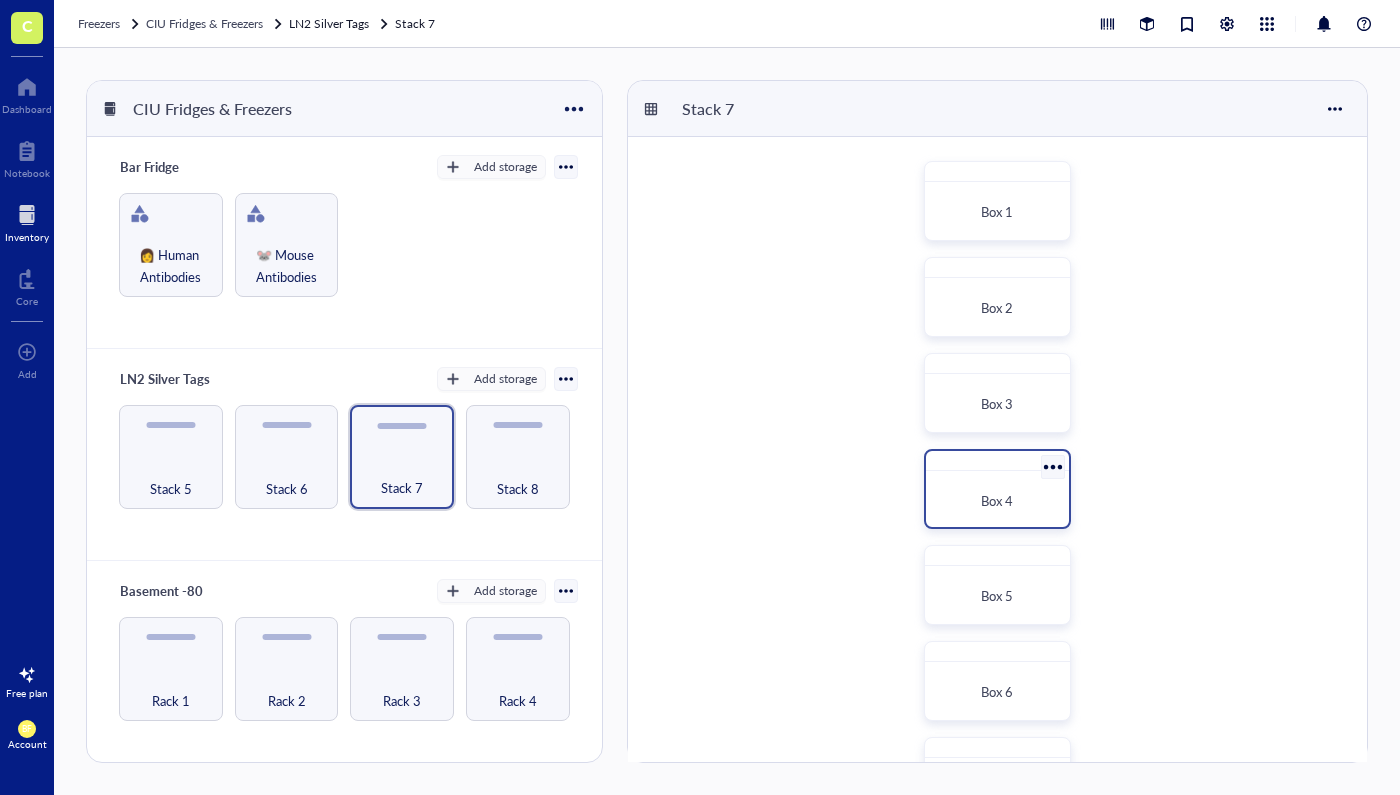 click on "Box 4" at bounding box center [997, 501] 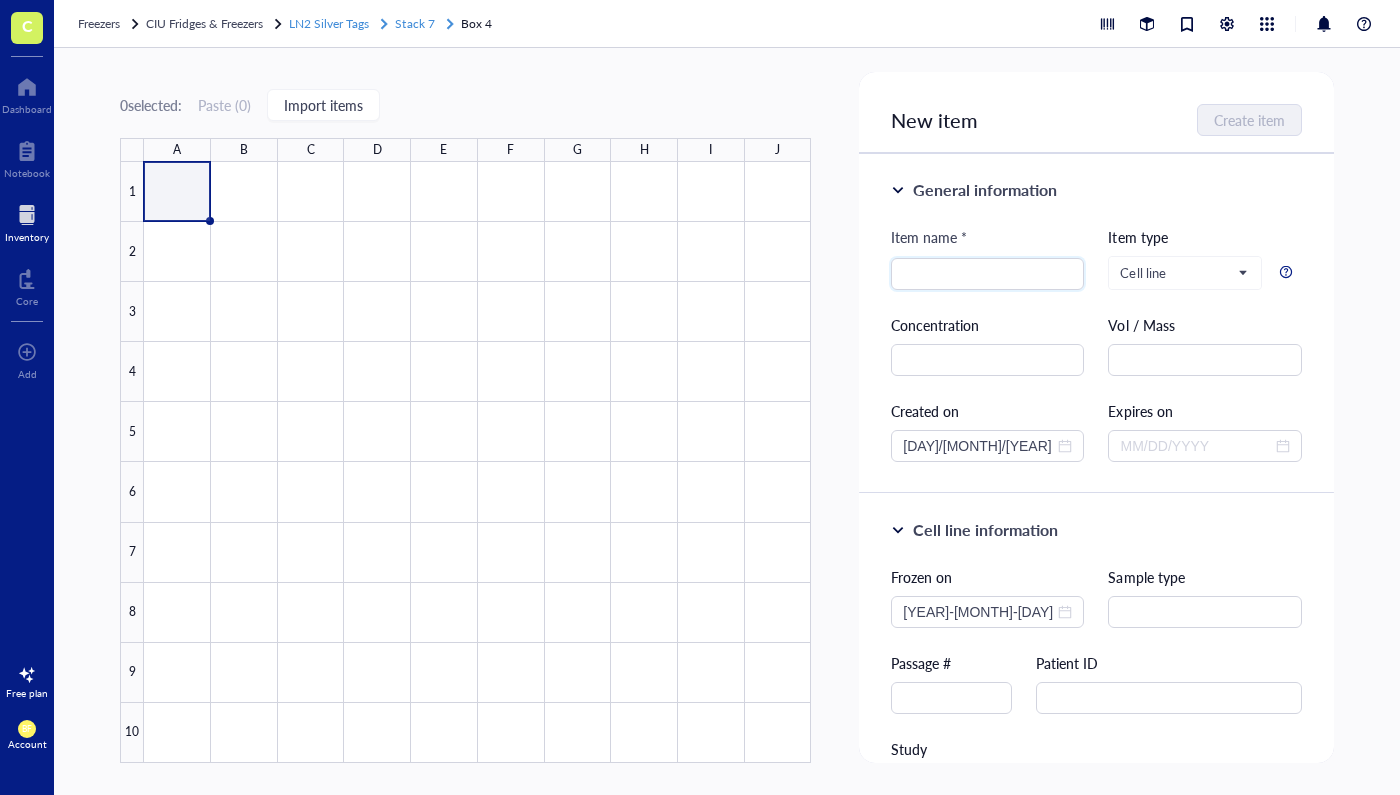 click on "Stack 7" at bounding box center [414, 23] 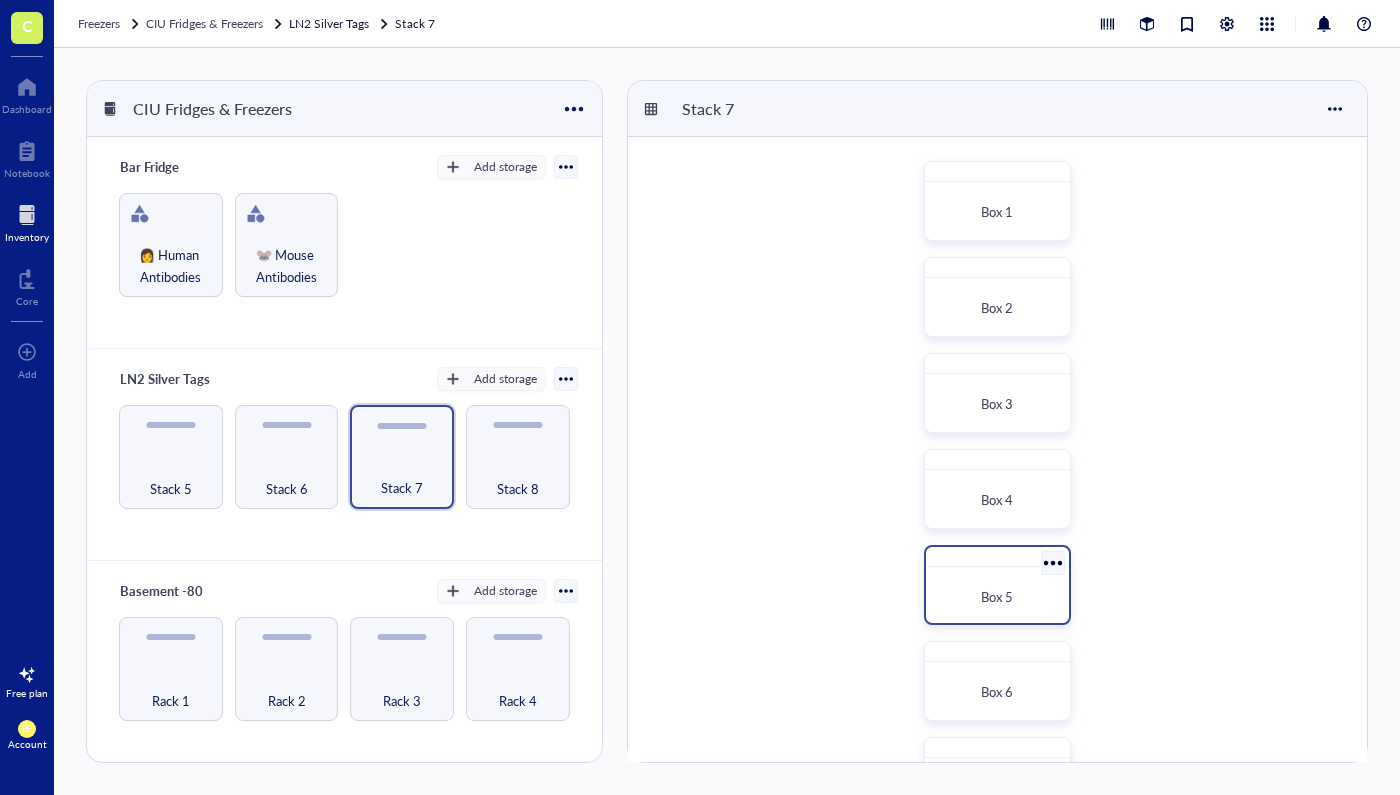 click on "Box 5" at bounding box center [997, 596] 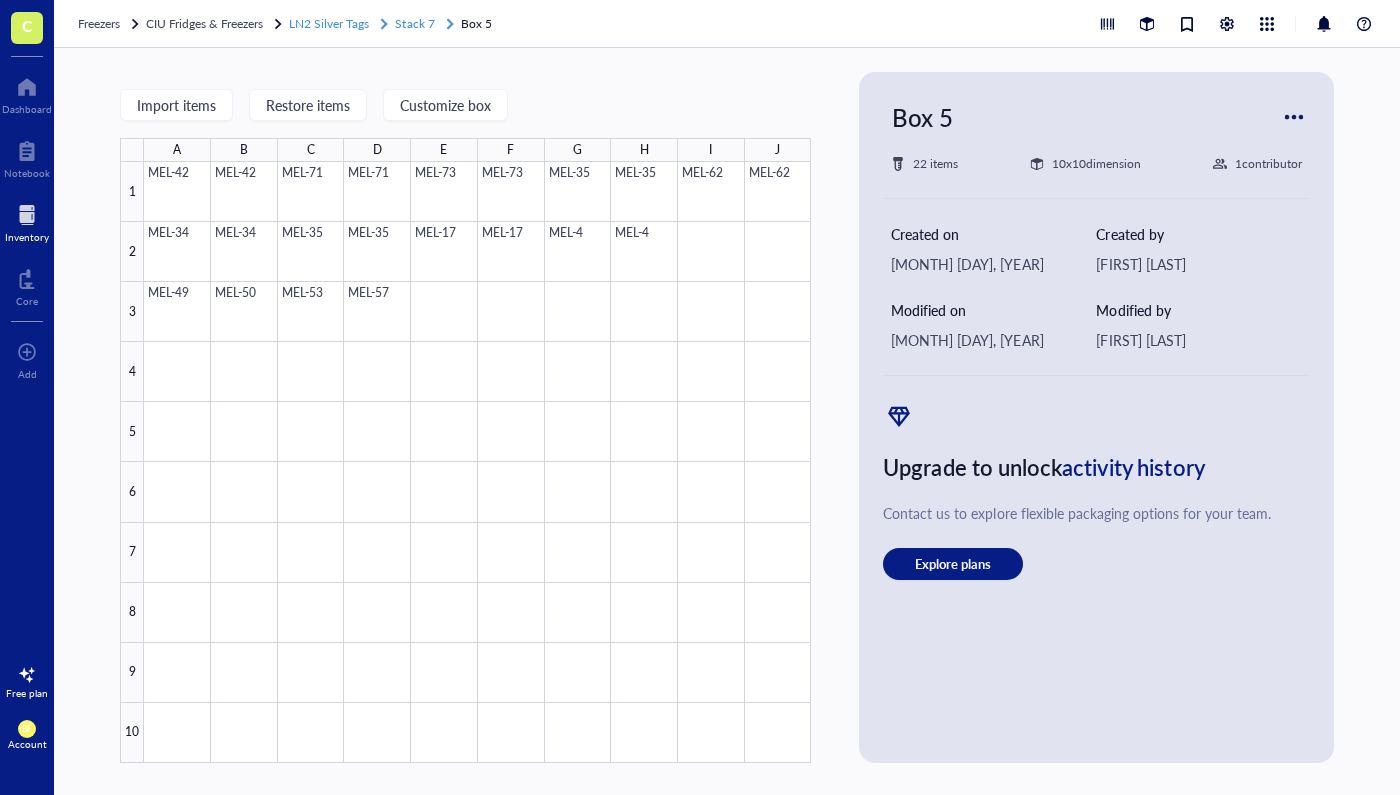 click on "Stack 7" at bounding box center [414, 23] 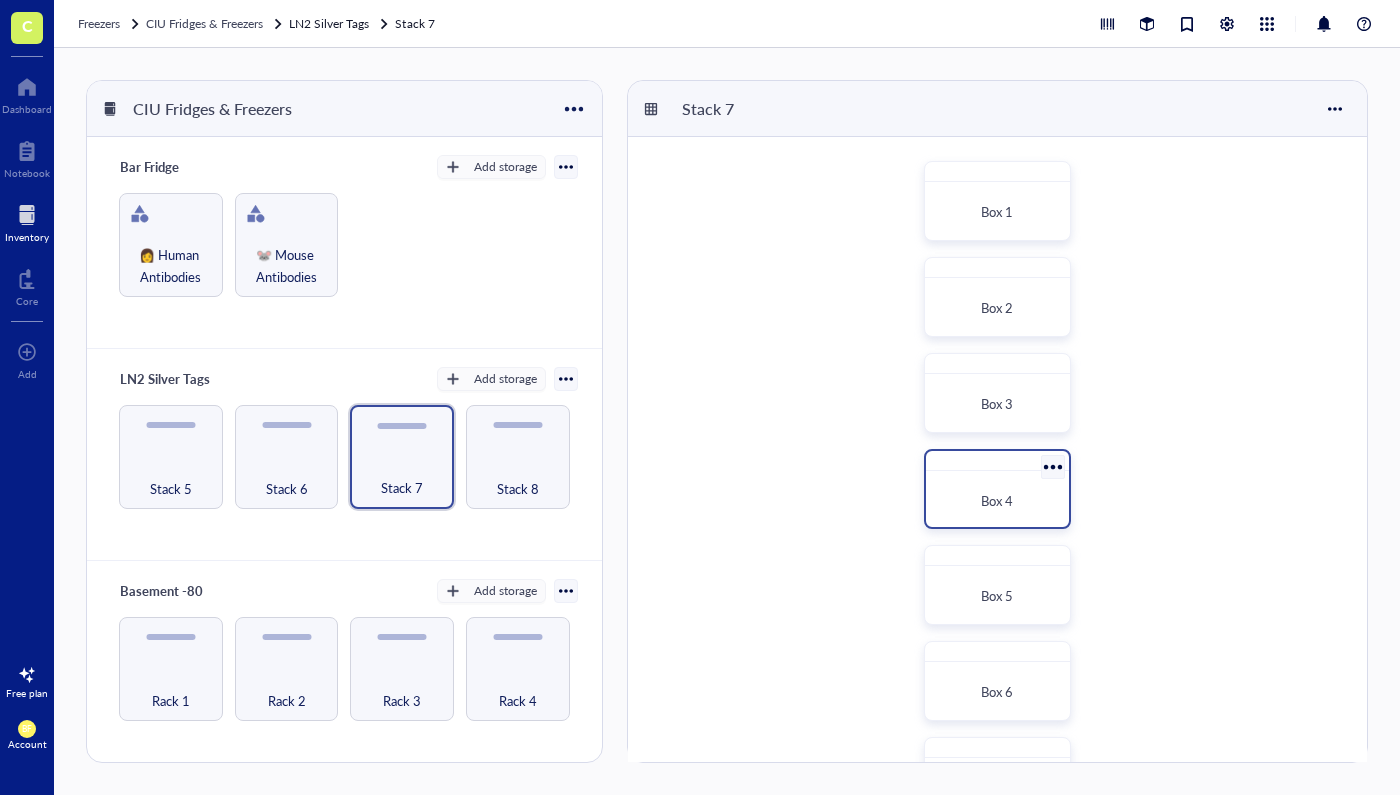 click at bounding box center (997, 461) 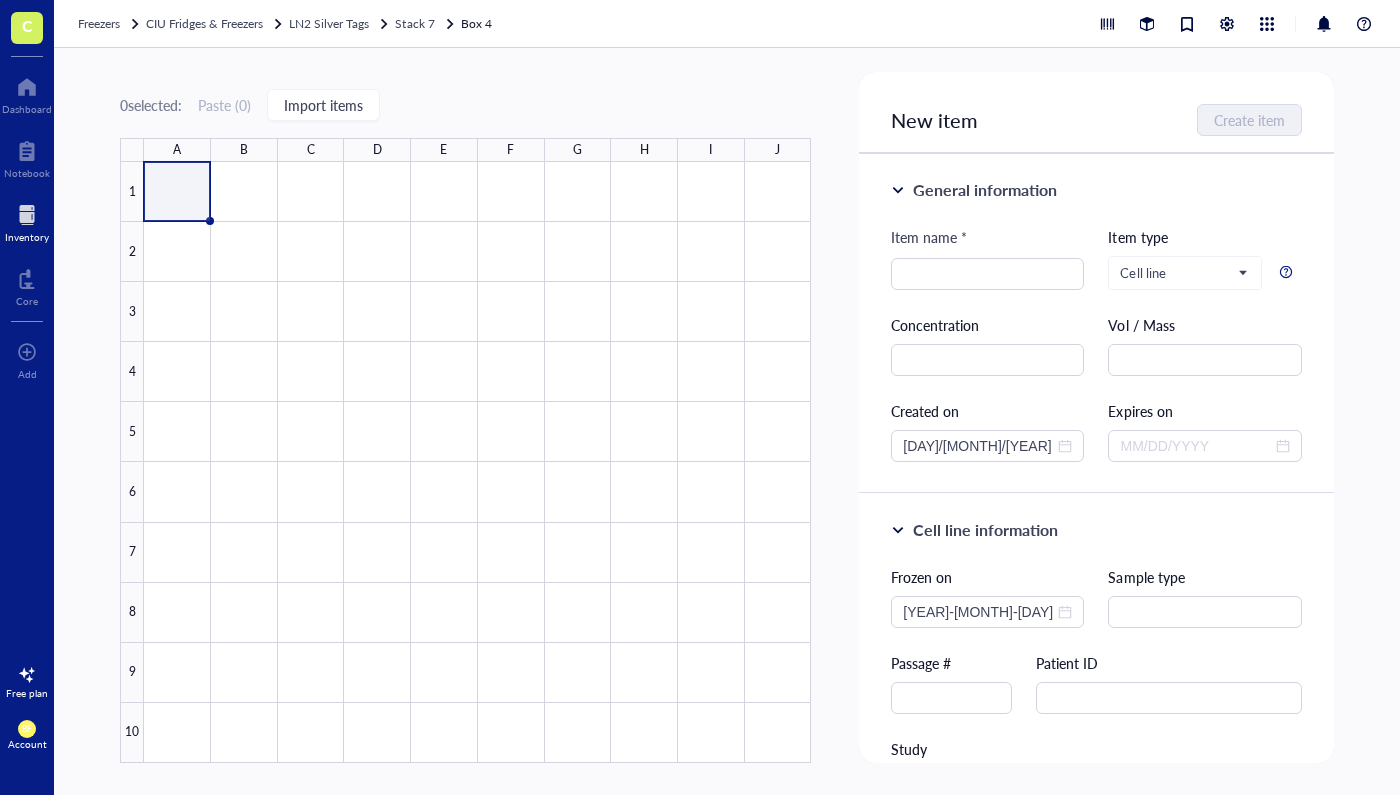 click on "Freezers CIU Fridges & Freezers LN2 Silver Tags Stack 7 Box 4" at bounding box center (727, 24) 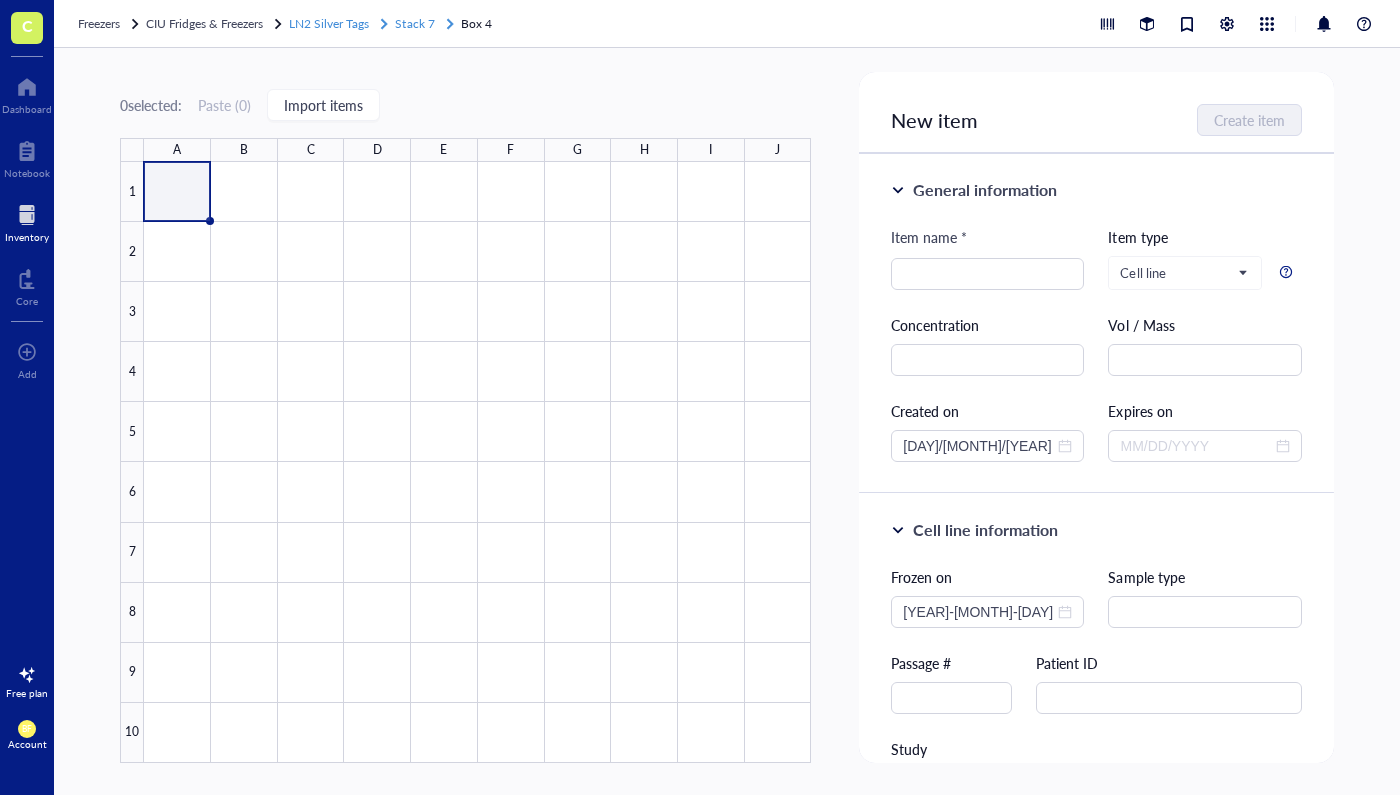 click on "Stack 7" at bounding box center (414, 23) 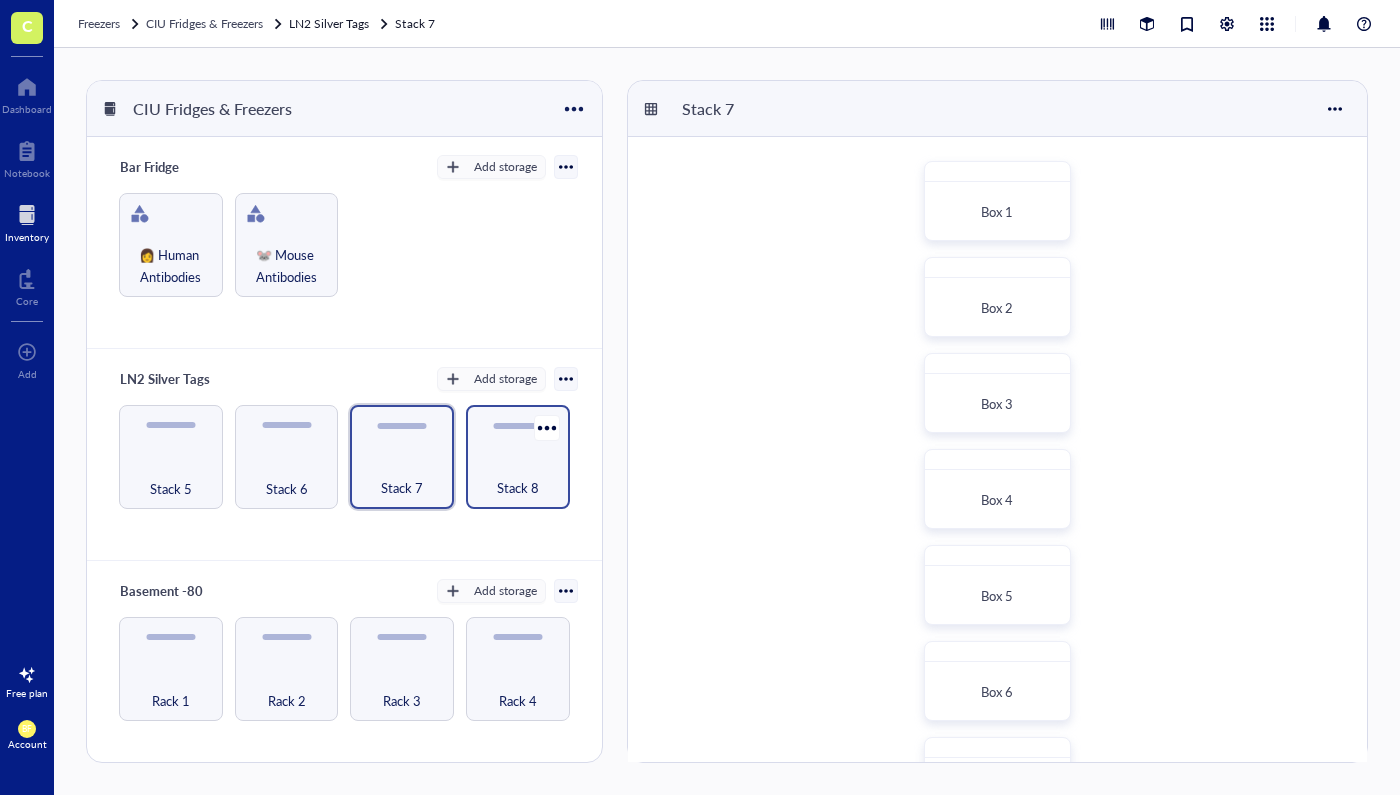 click on "Stack 8" at bounding box center [518, 457] 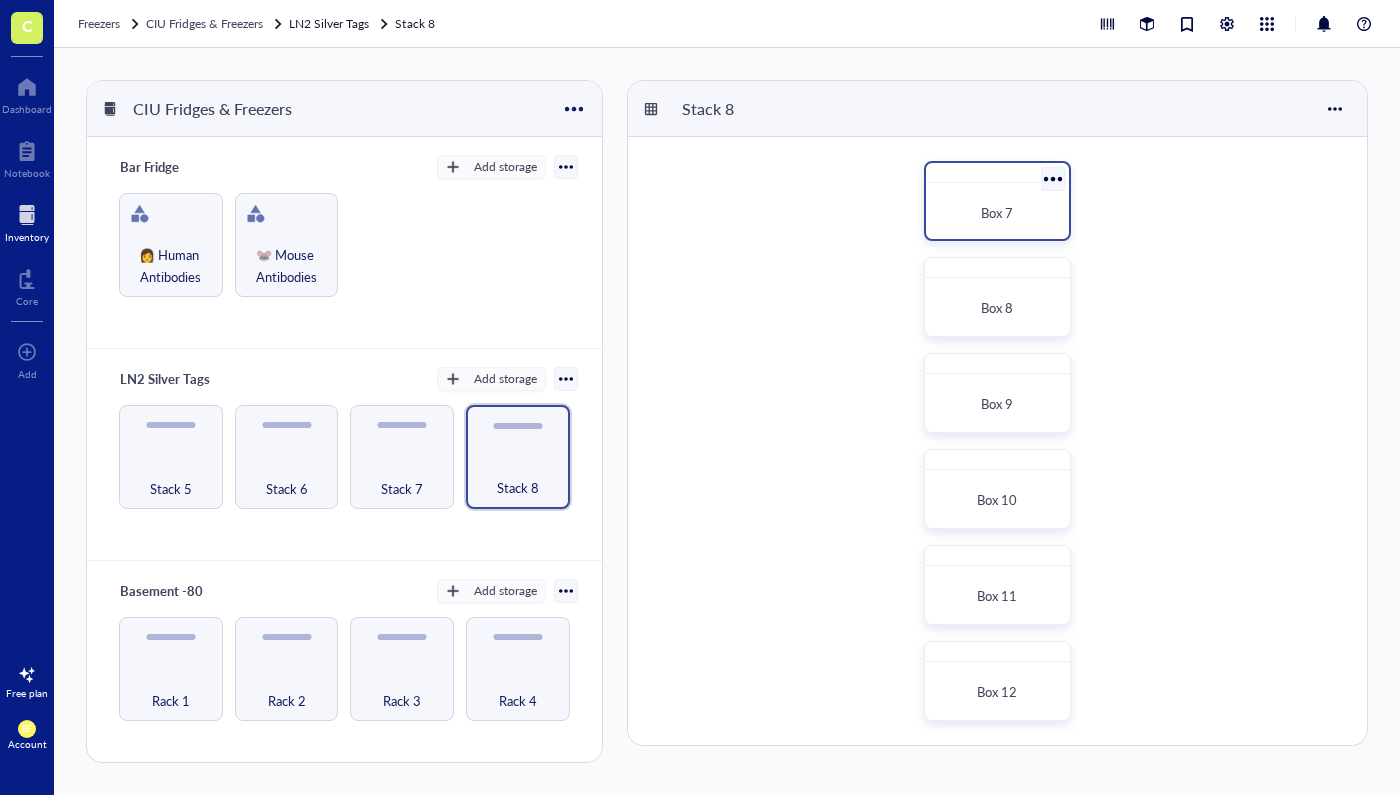 click on "Box 7" at bounding box center (997, 213) 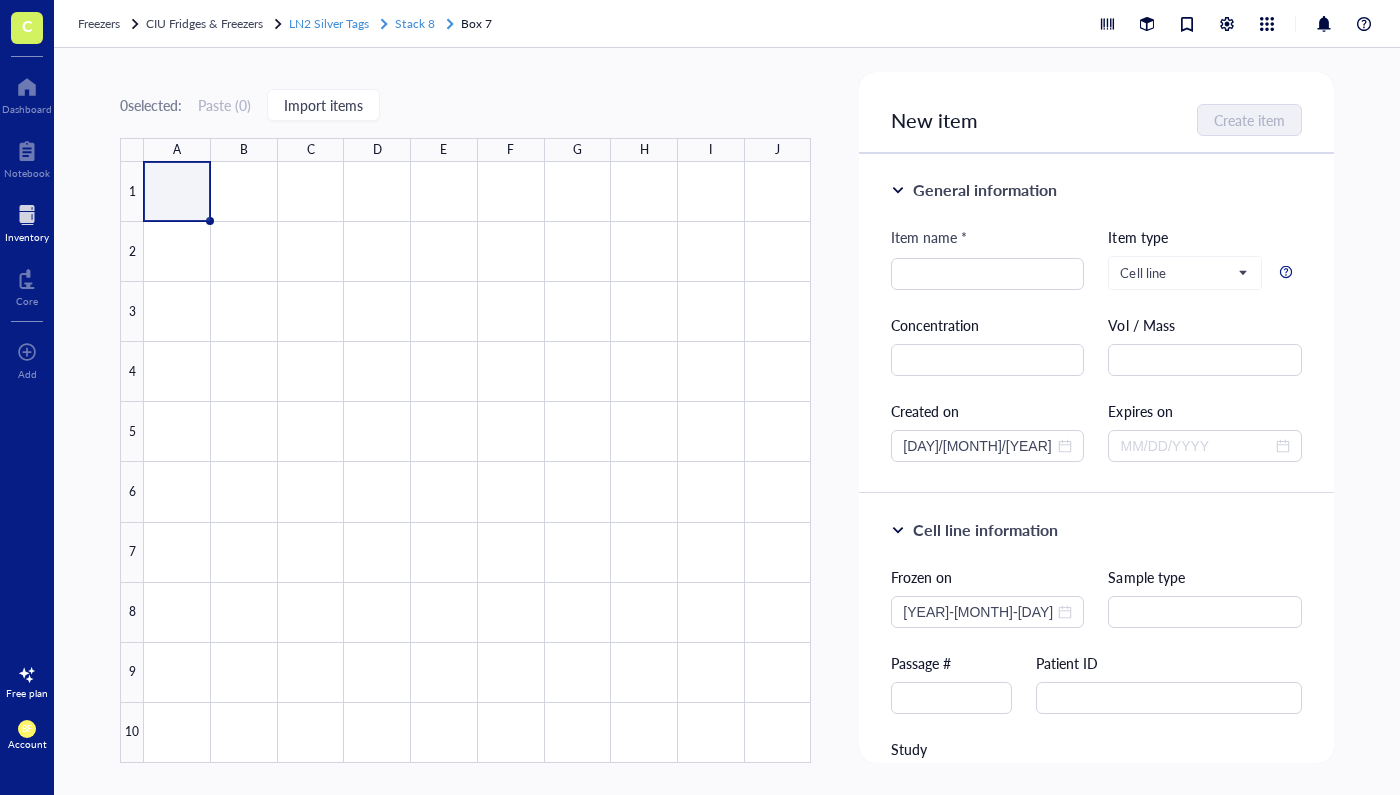 click on "Stack 8" at bounding box center (414, 23) 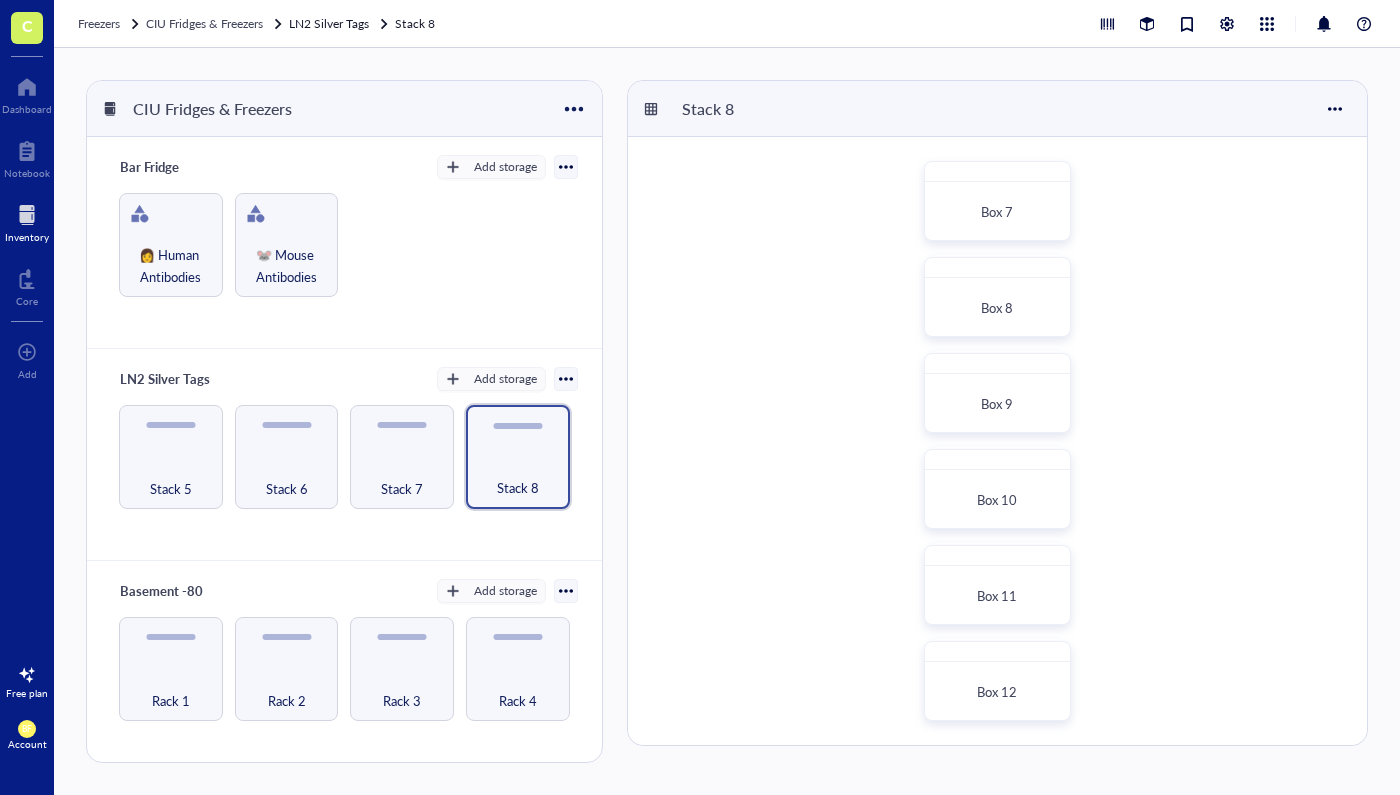click on "Box 7 Box 8 Box 9 Box 10 Box 11 Box 12" at bounding box center [997, 441] 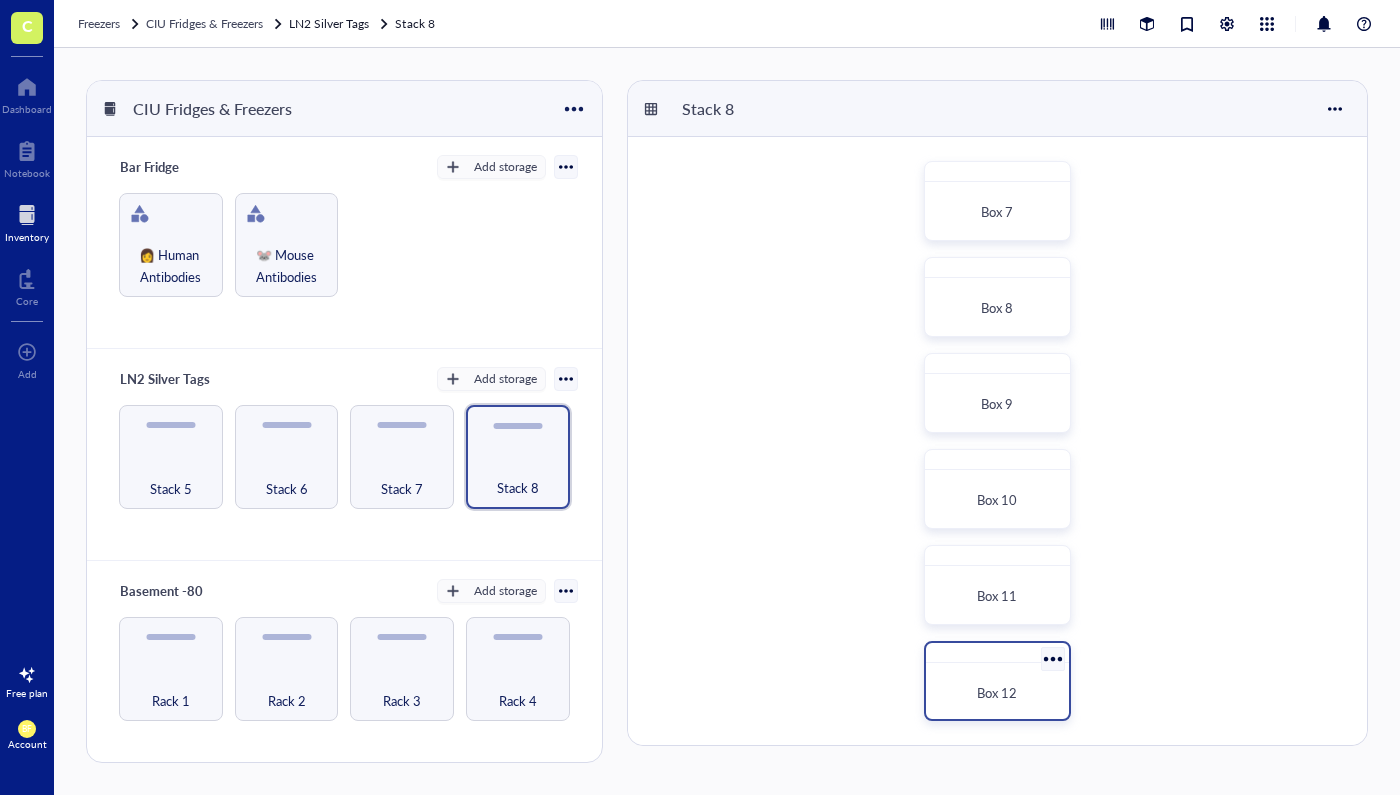 click on "Box 12" at bounding box center [997, 692] 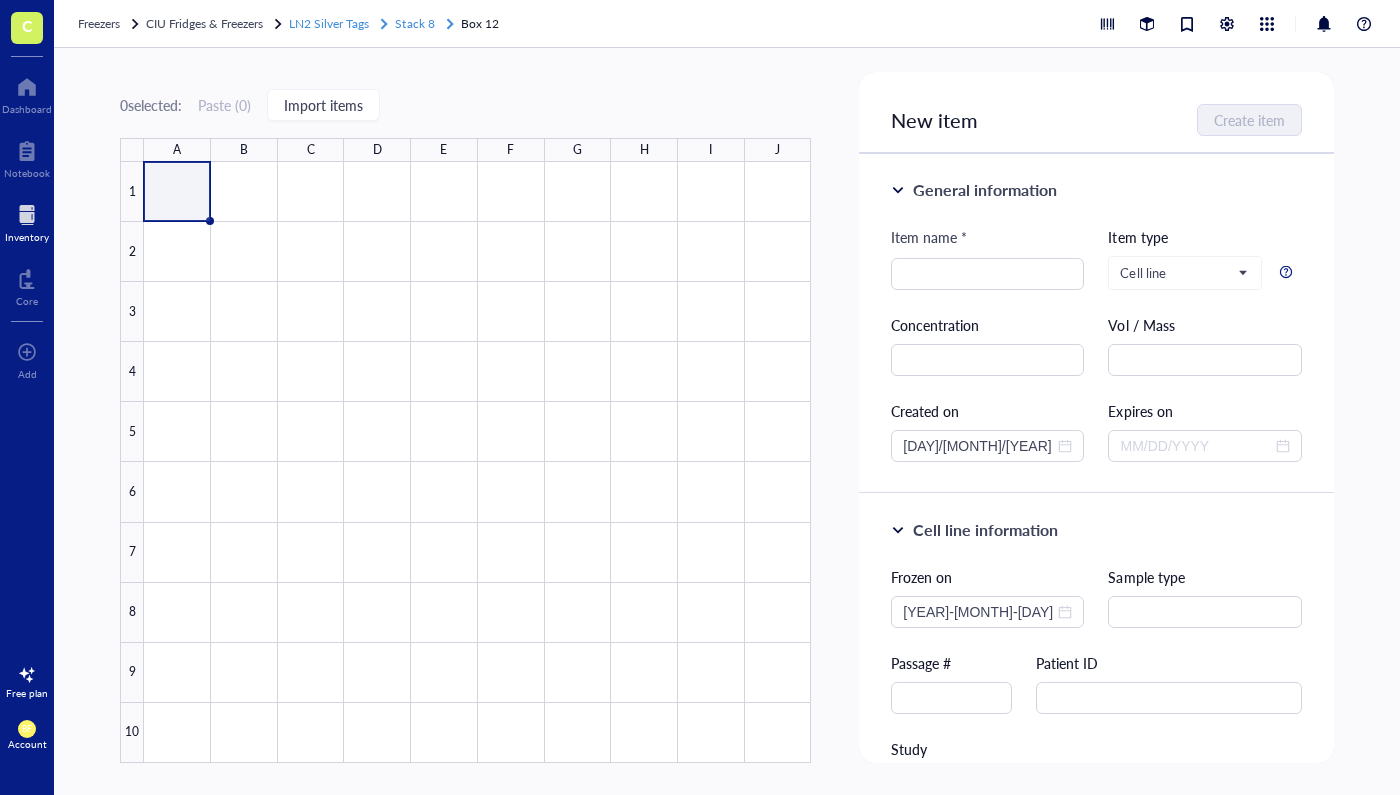 click on "Stack 8" at bounding box center [414, 23] 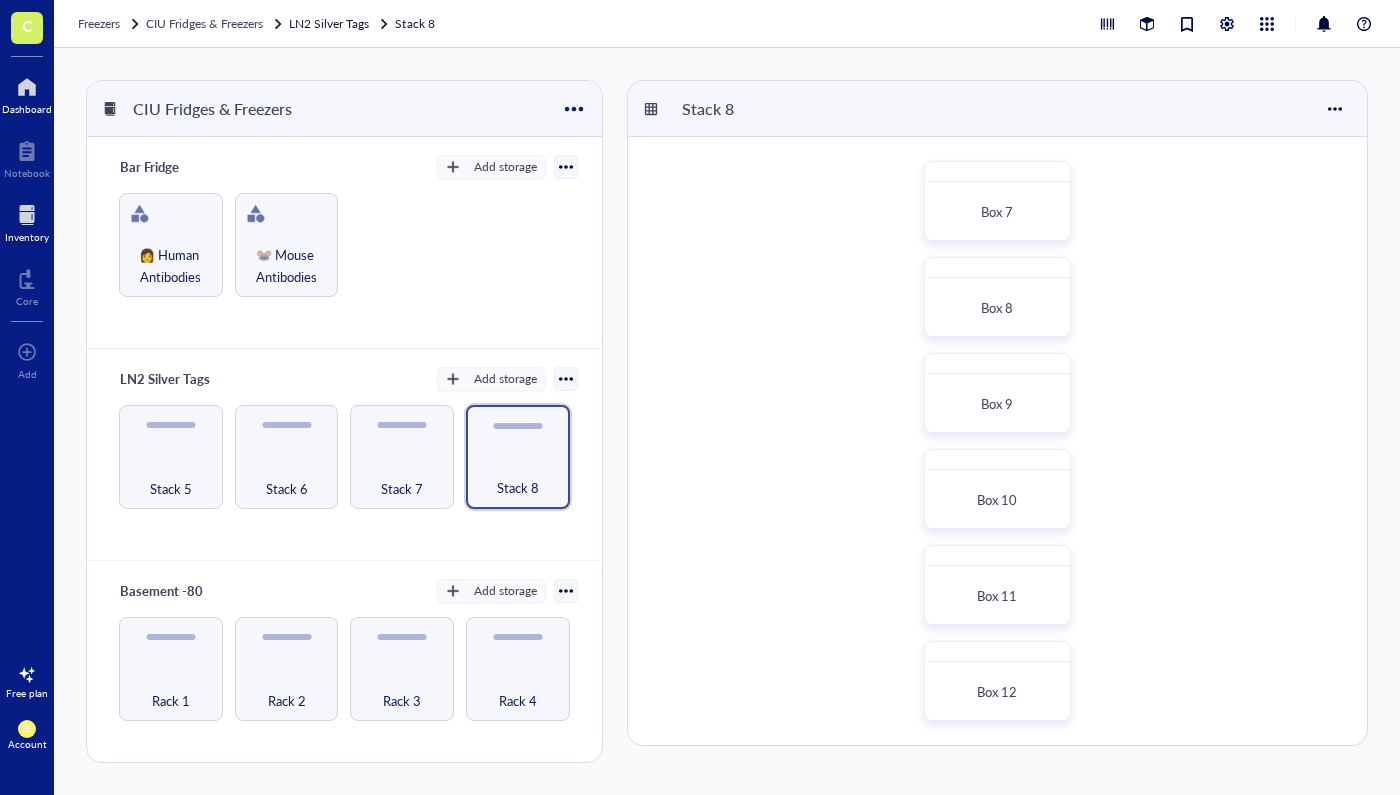 click on "Dashboard" at bounding box center (27, 109) 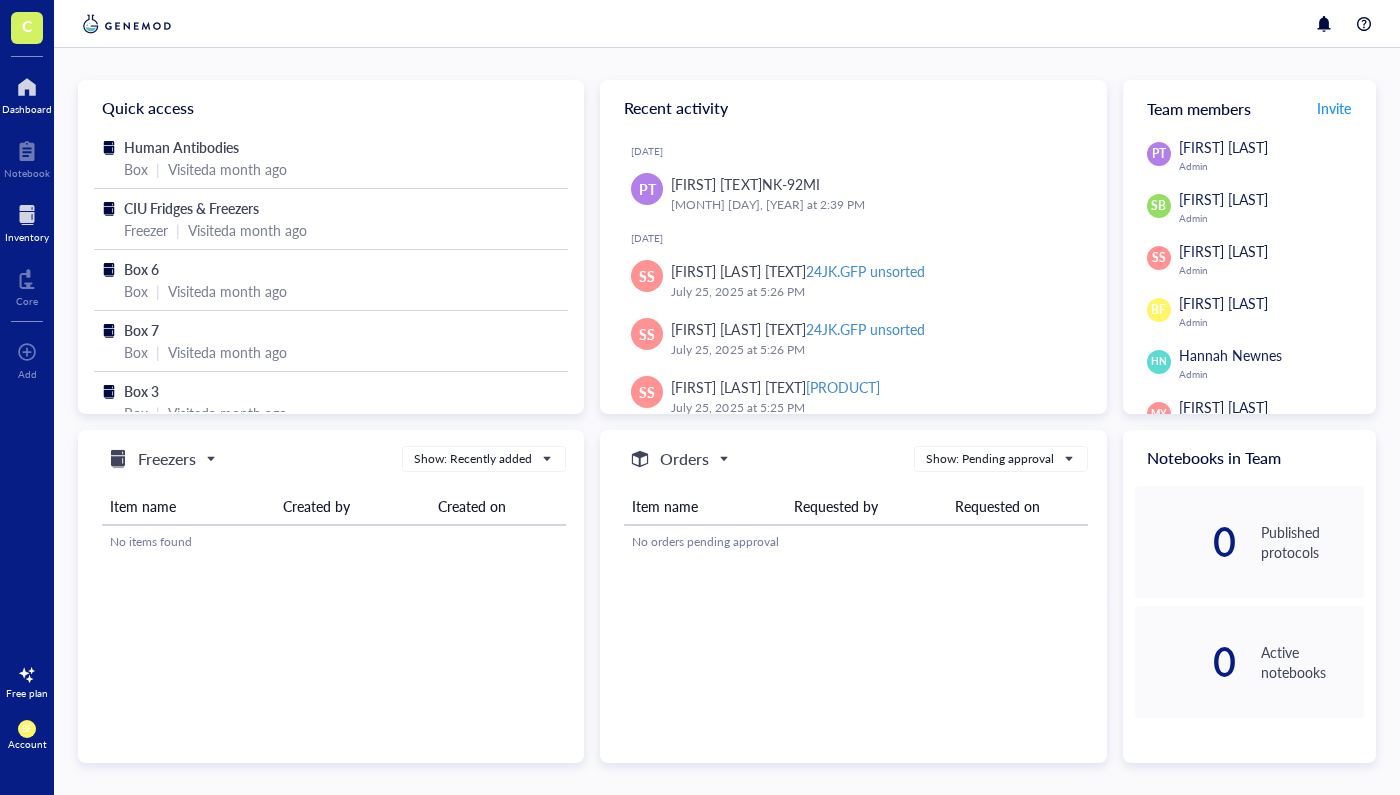 click at bounding box center (27, 215) 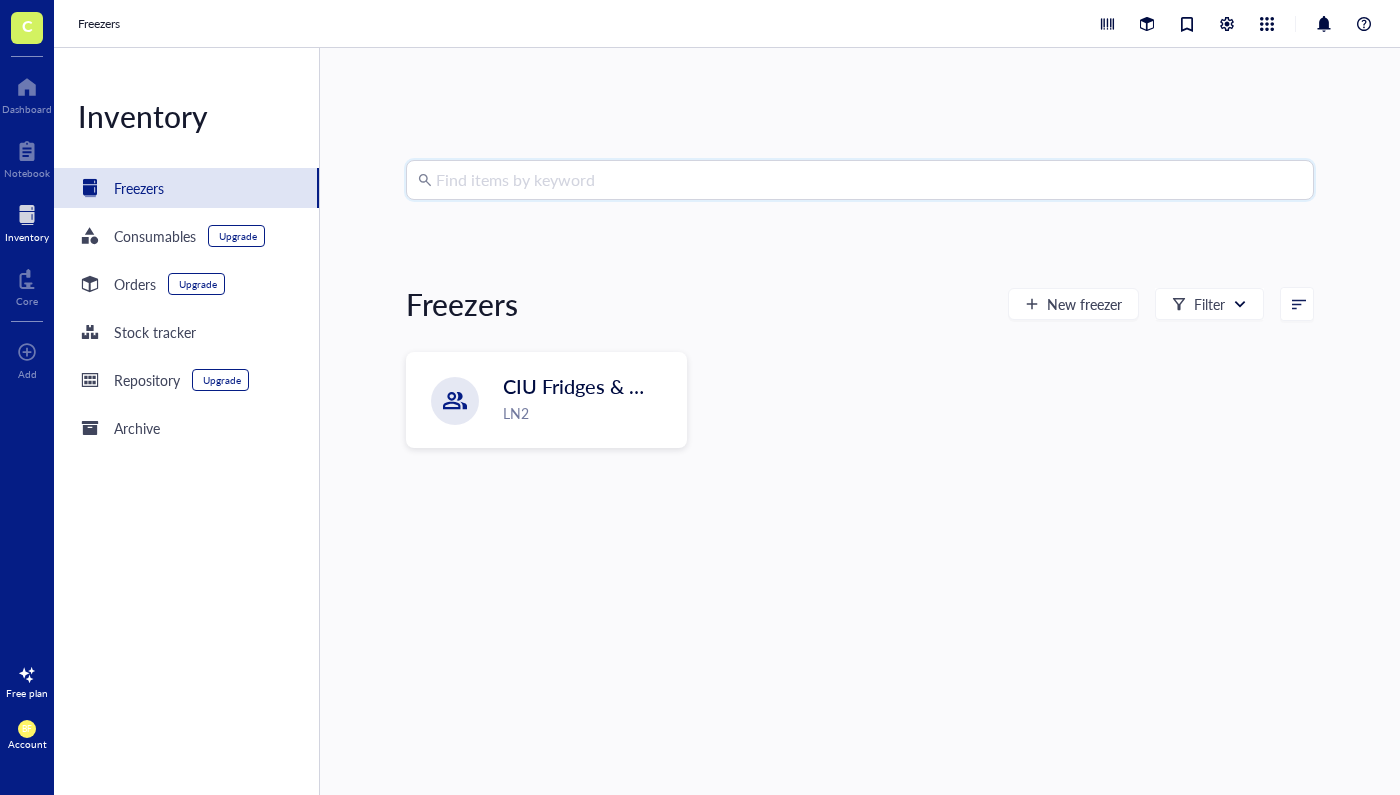 click at bounding box center (869, 180) 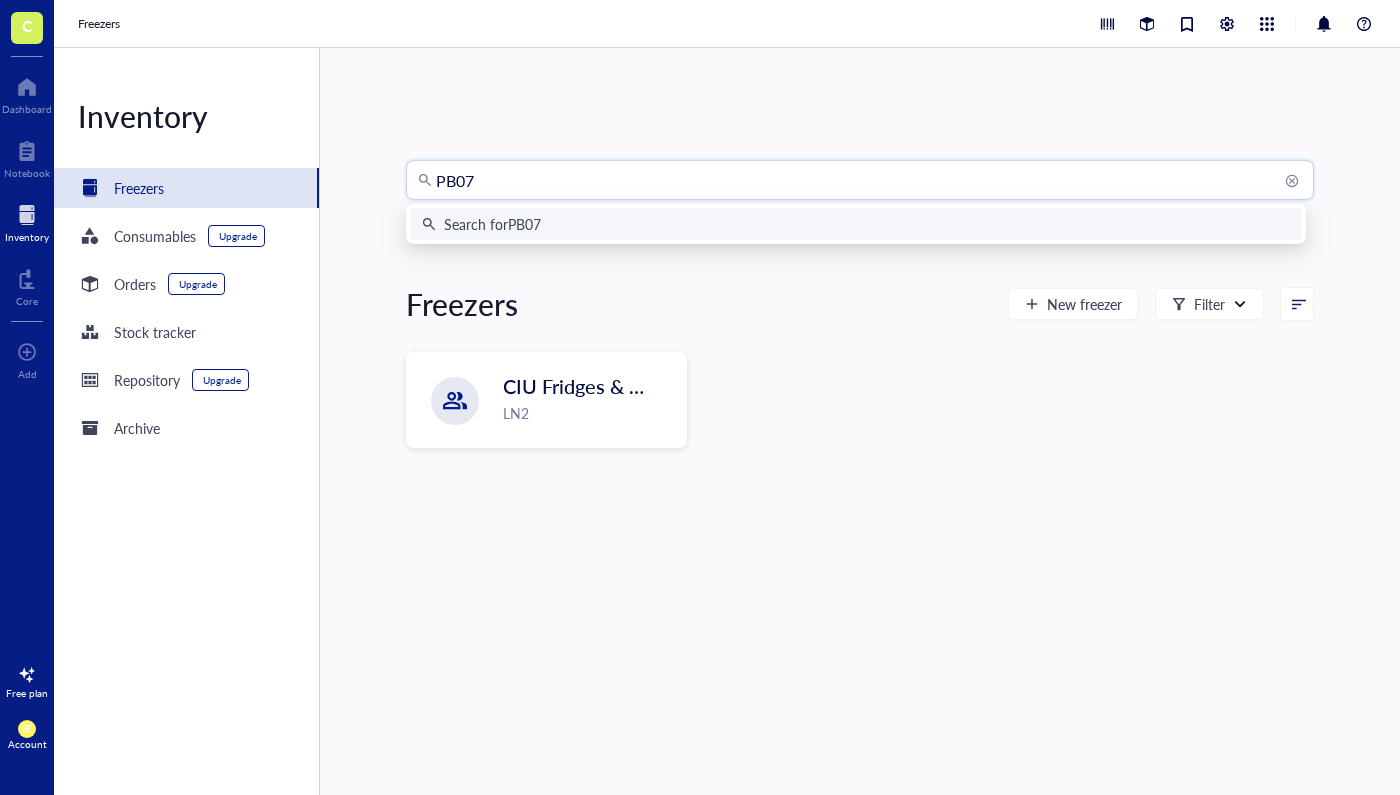 type on "PB073" 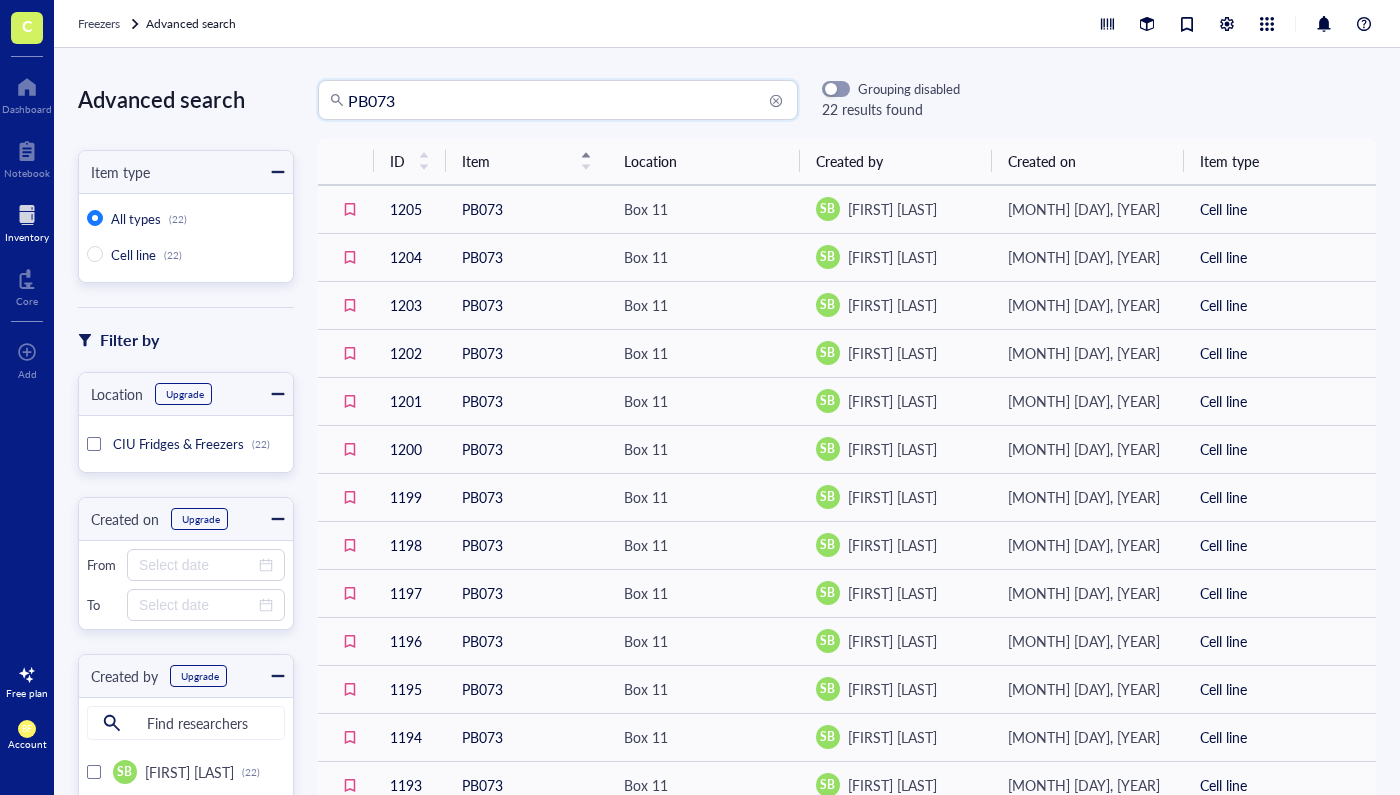click on "PB073" at bounding box center [567, 100] 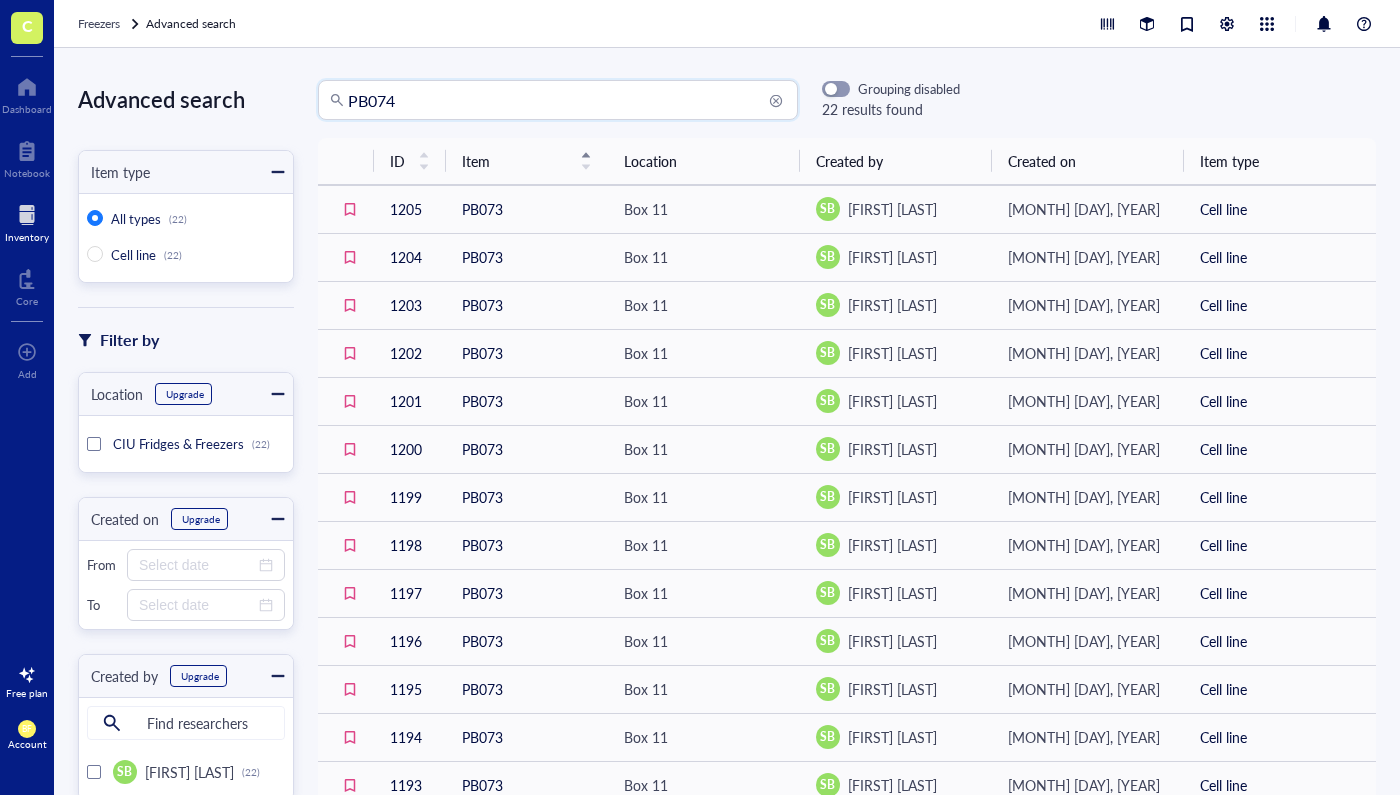 type on "PB074" 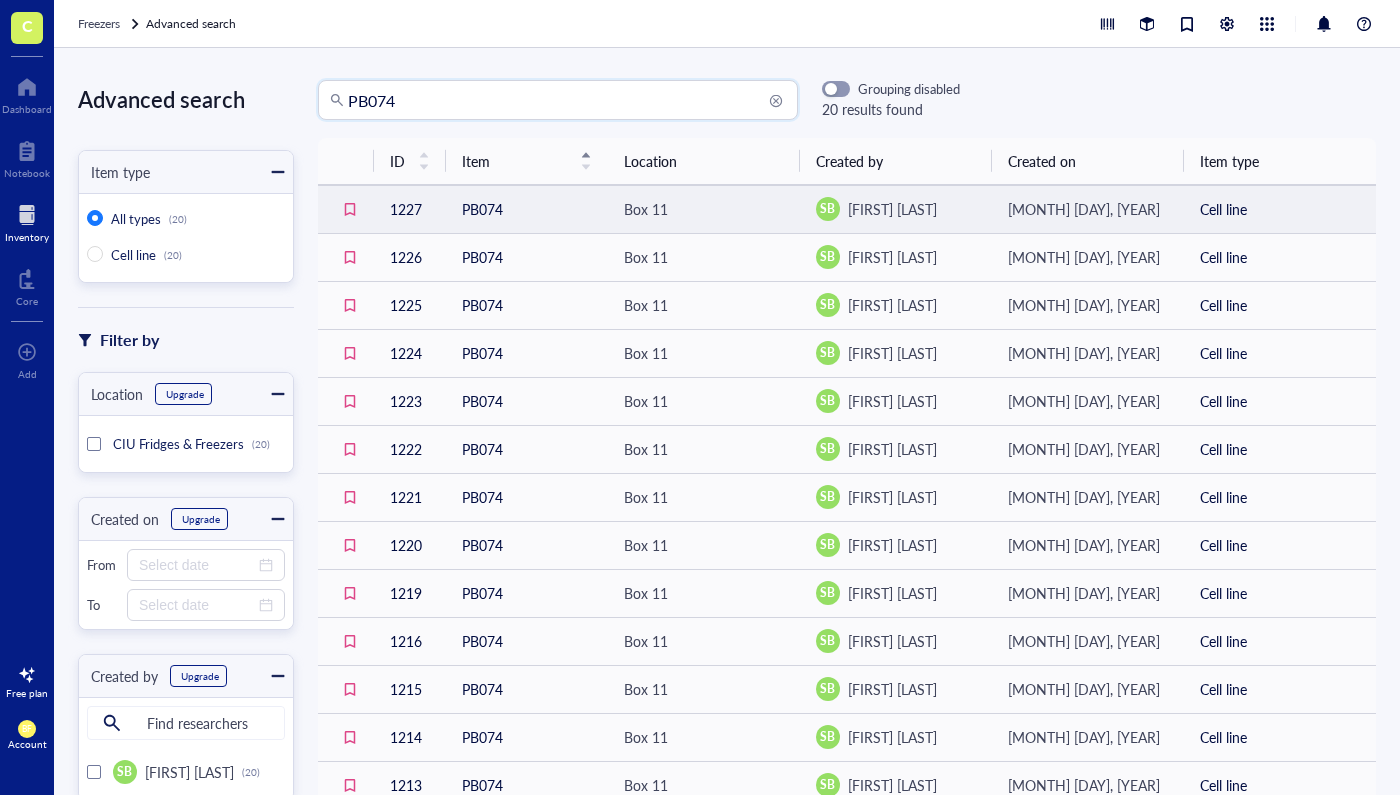 click on "PB074" at bounding box center (527, 209) 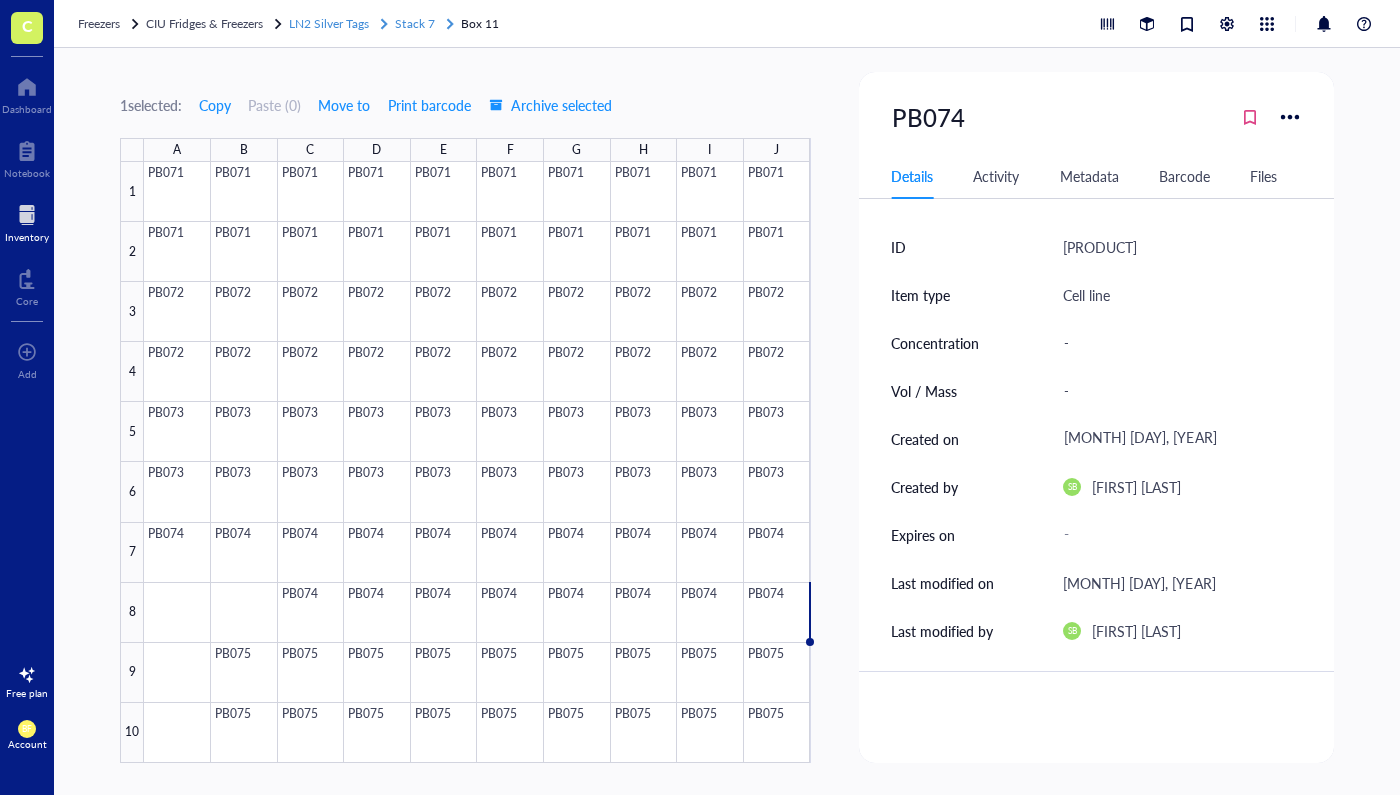 click on "Stack 7" at bounding box center (414, 23) 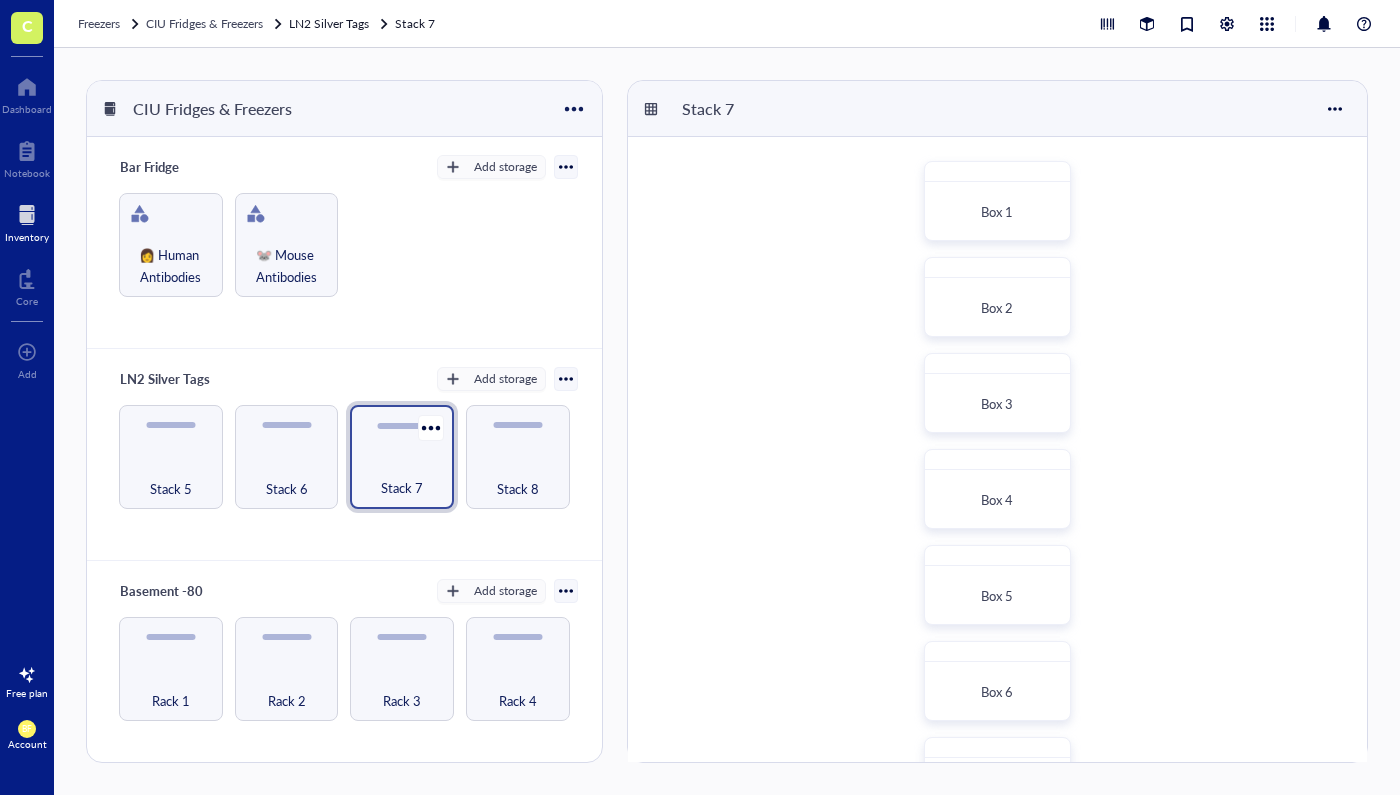click on "Stack 7" at bounding box center (402, 457) 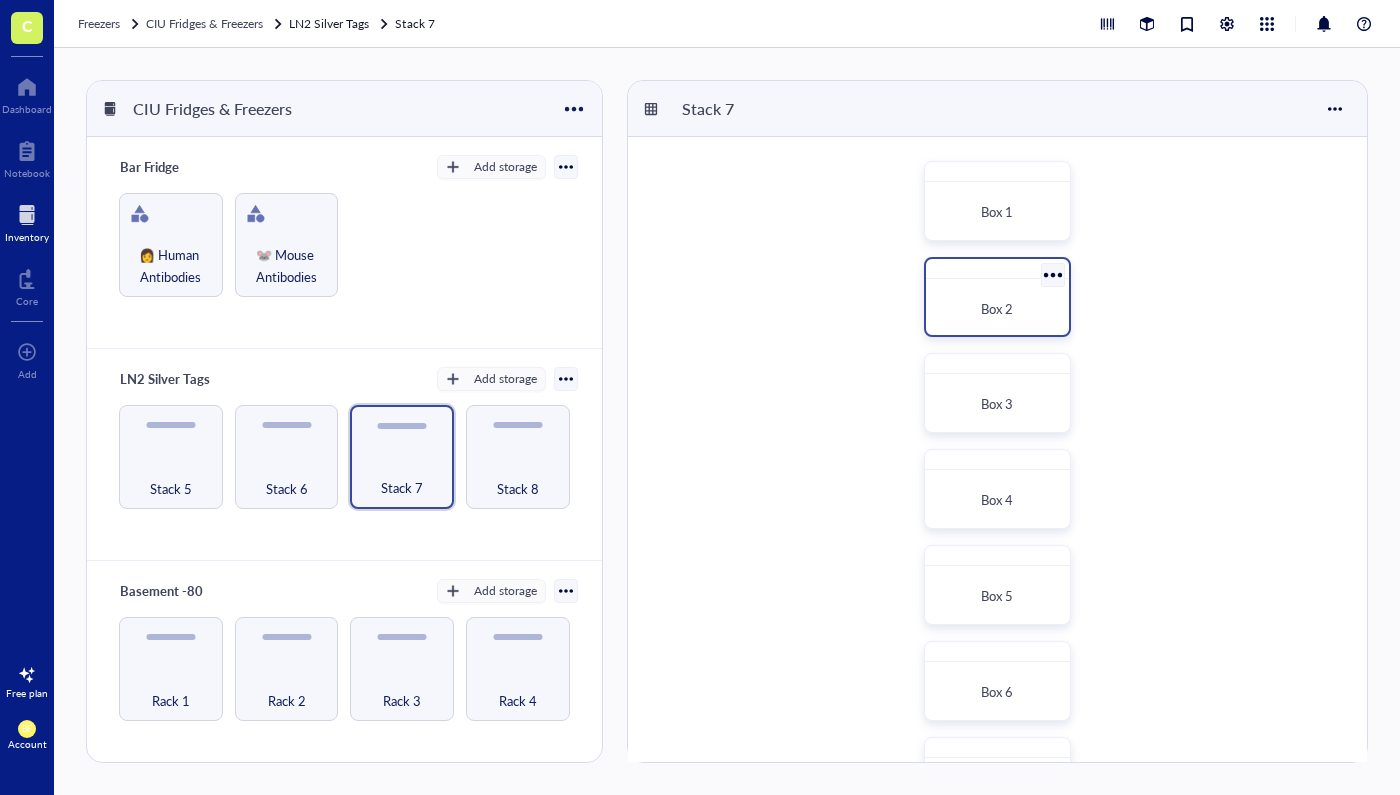 click on "Box 2" at bounding box center [997, 308] 